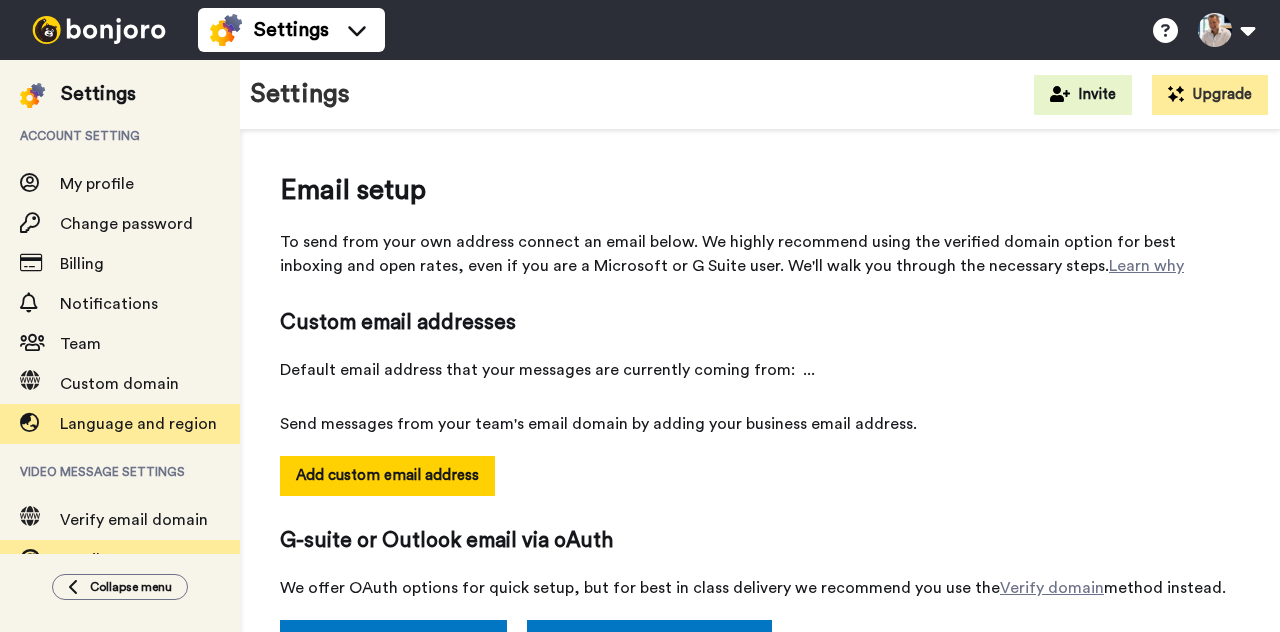 scroll, scrollTop: 0, scrollLeft: 0, axis: both 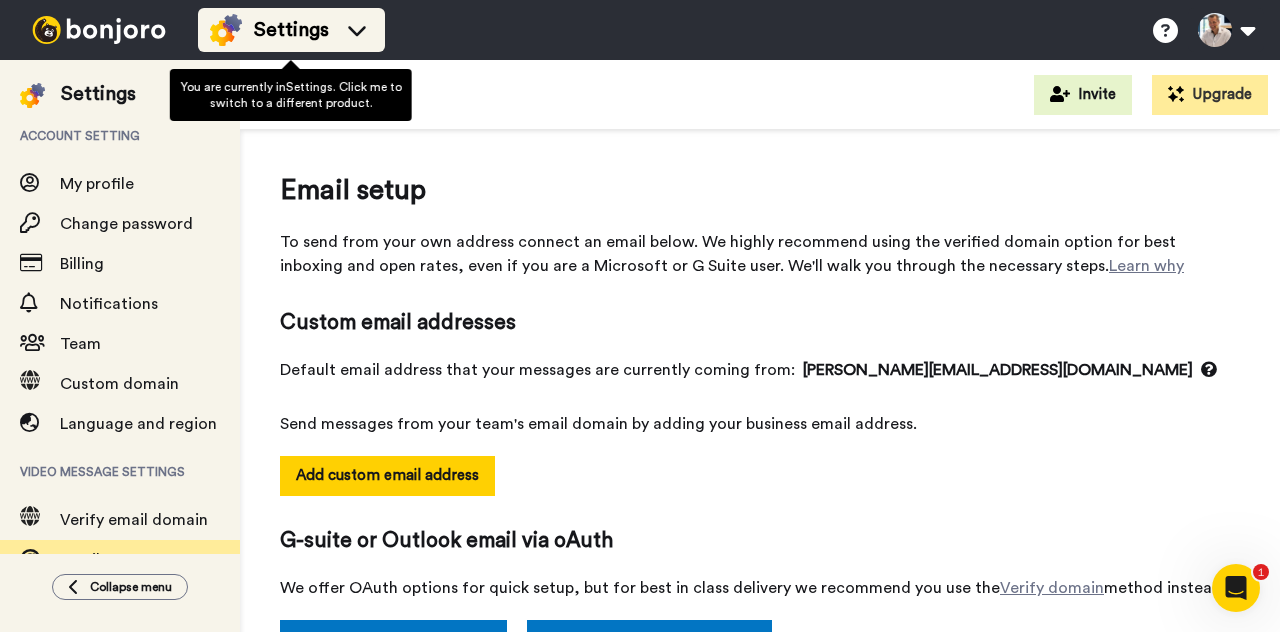 click on "Settings" at bounding box center [291, 30] 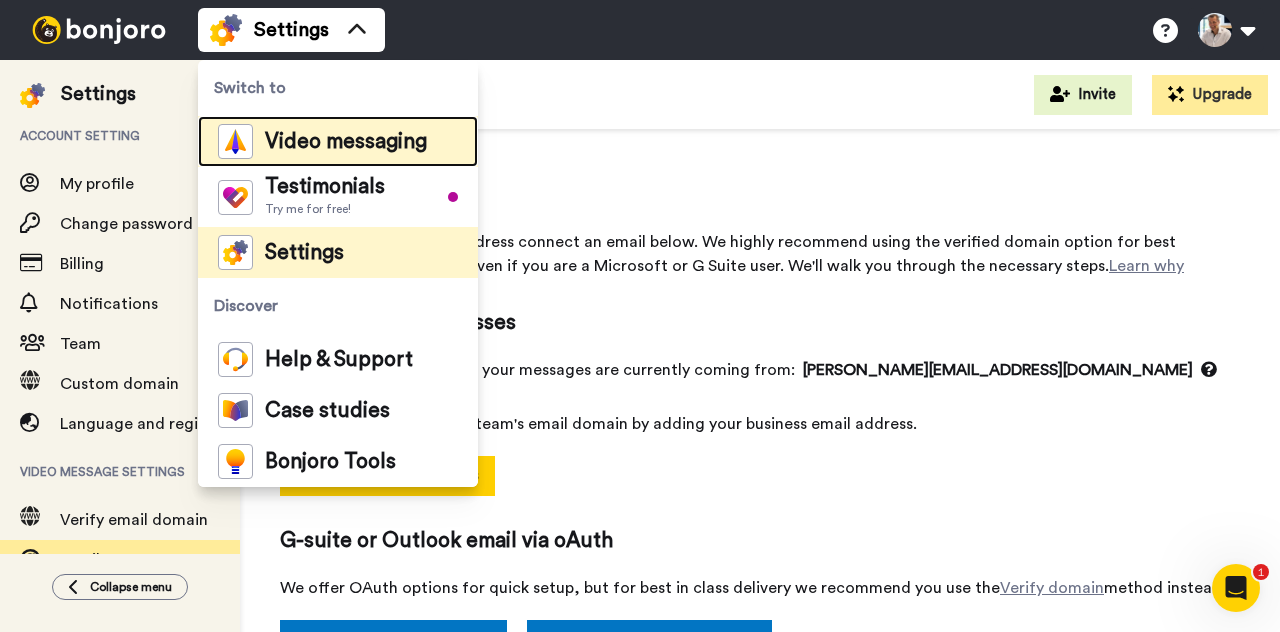 click on "Video messaging" at bounding box center (346, 142) 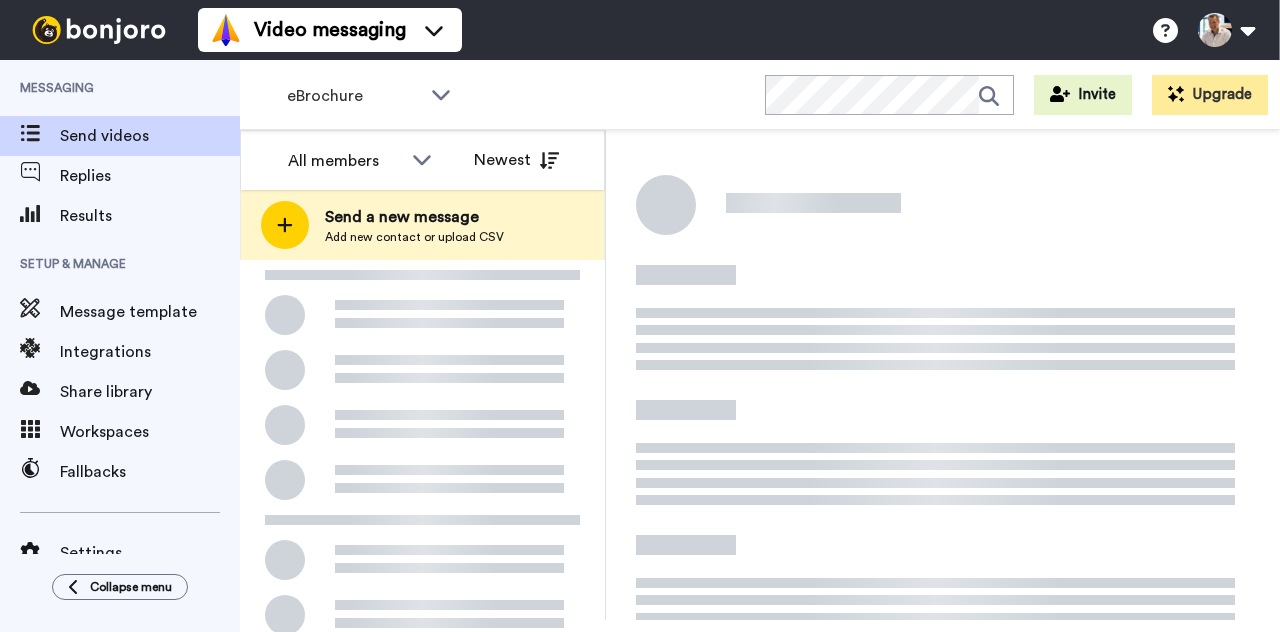 scroll, scrollTop: 0, scrollLeft: 0, axis: both 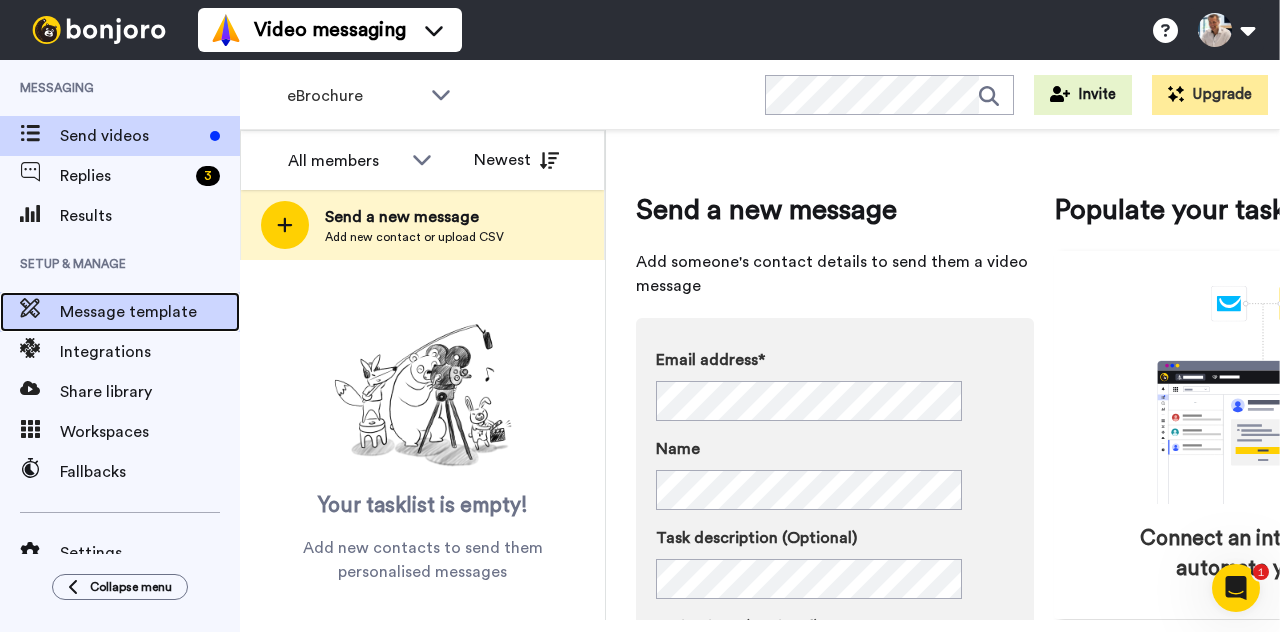 click on "Message template" at bounding box center [150, 312] 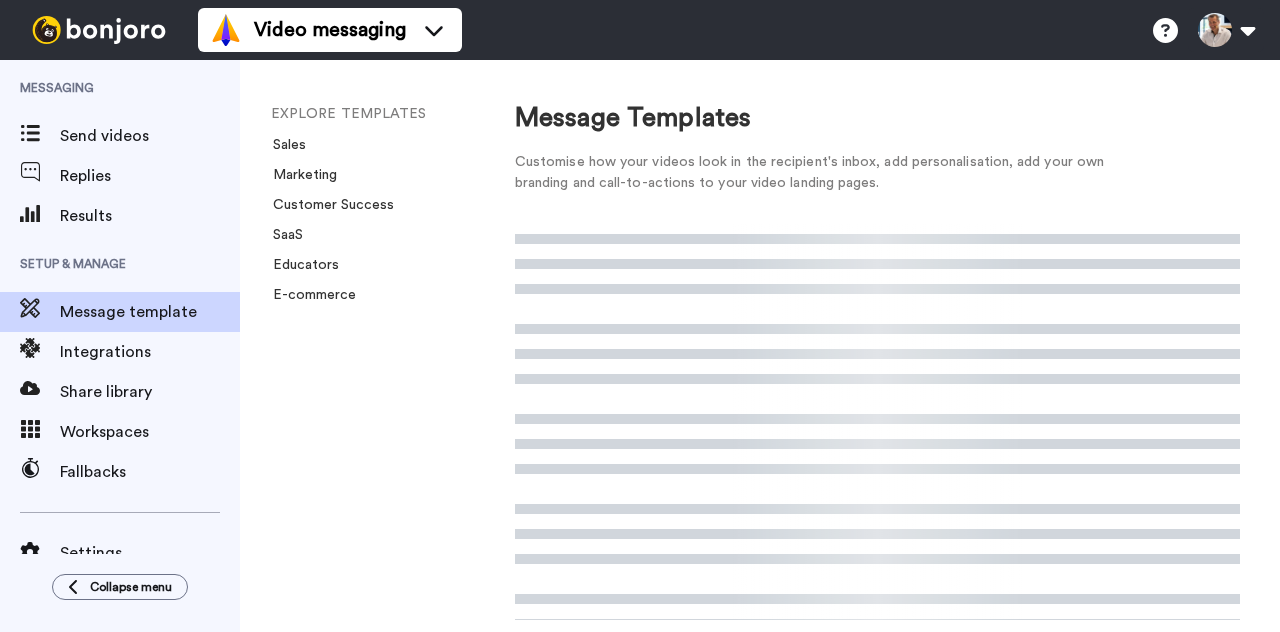 scroll, scrollTop: 0, scrollLeft: 0, axis: both 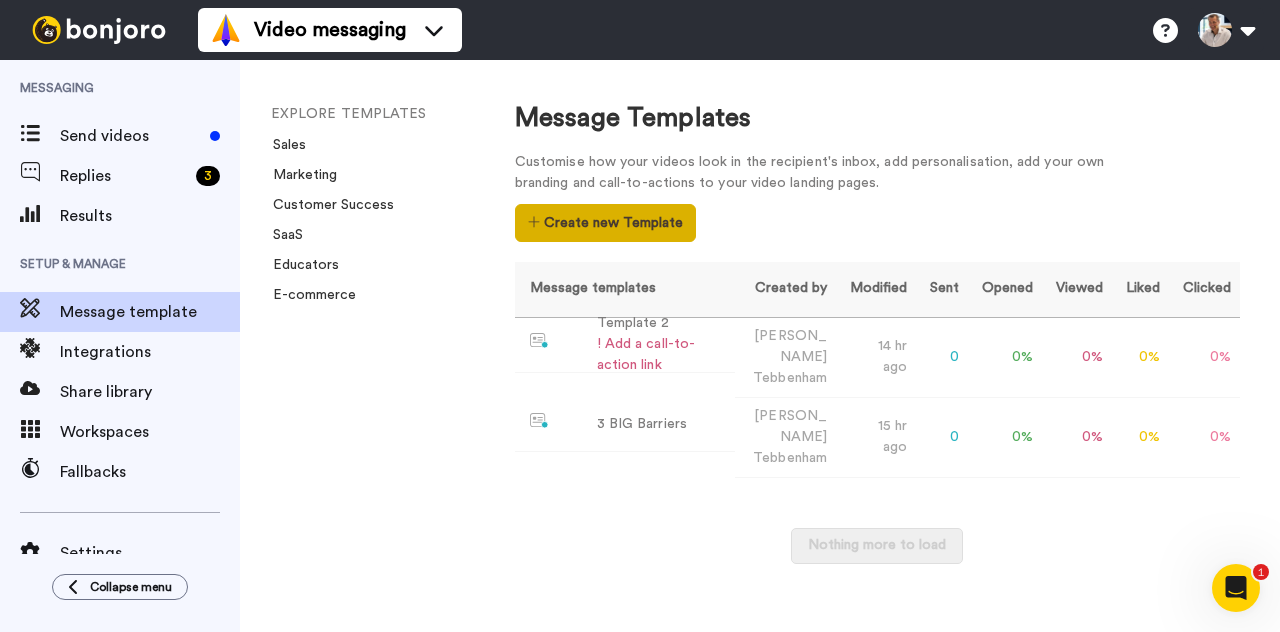 click on "Create new Template" at bounding box center [605, 223] 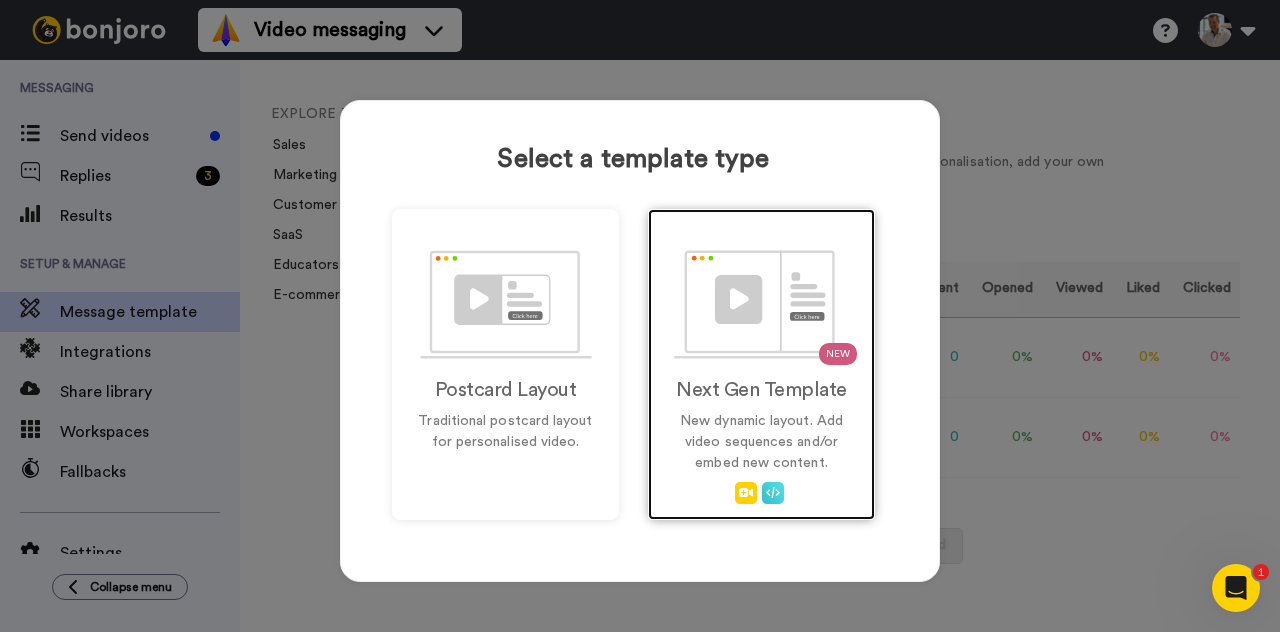 click at bounding box center [762, 304] 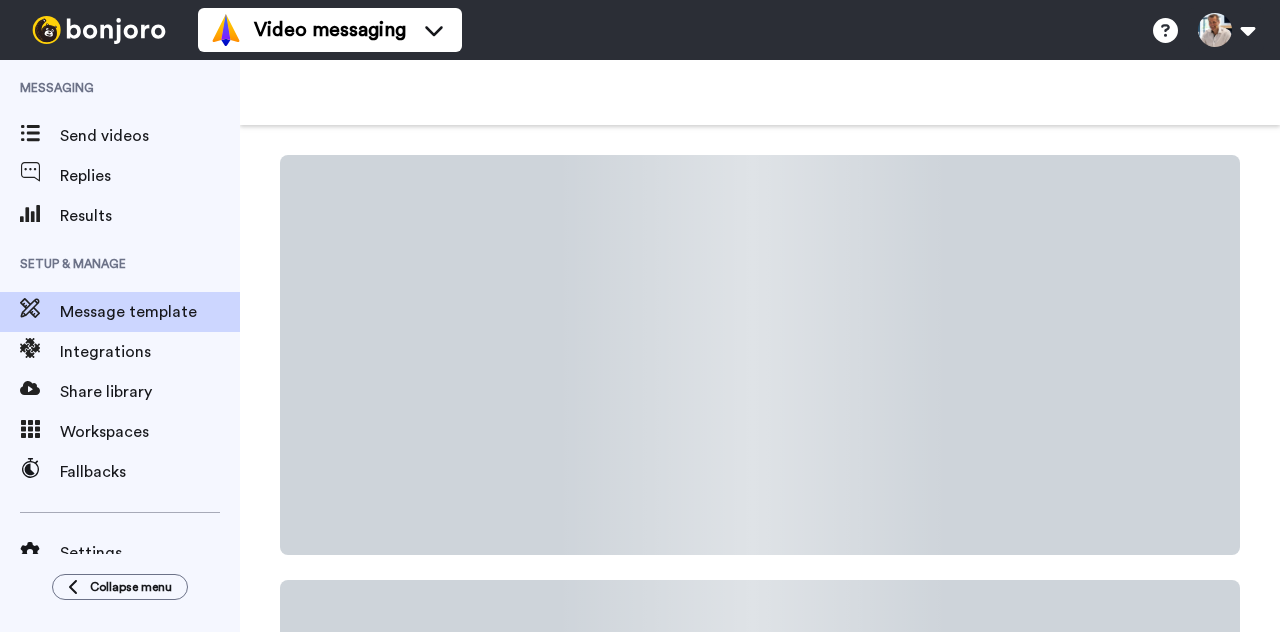 scroll, scrollTop: 0, scrollLeft: 0, axis: both 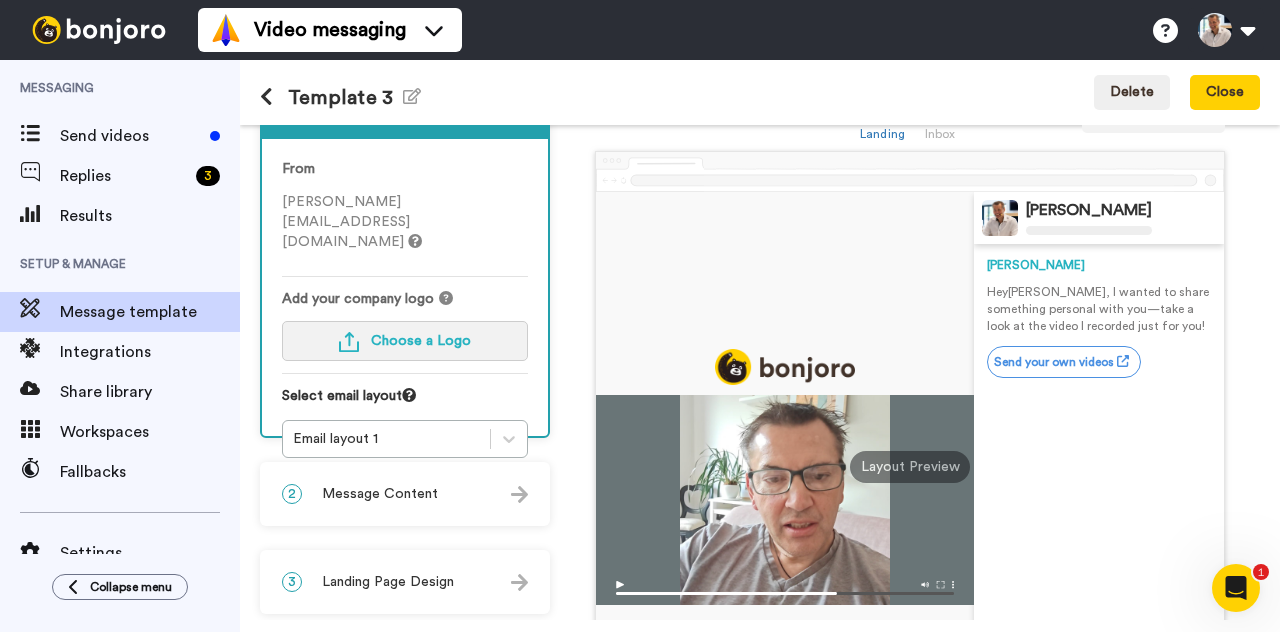 click on "Choose a Logo" at bounding box center (421, 341) 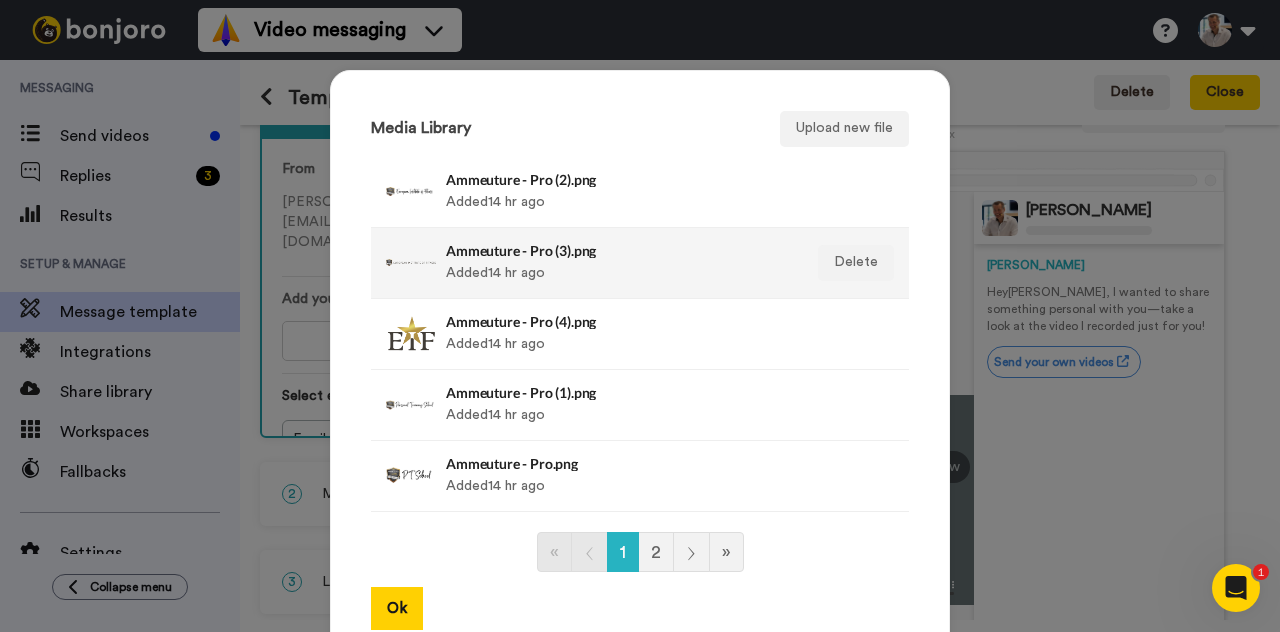click on "Ammeuture - Pro (3).png Added  14 hr ago" at bounding box center [618, 263] 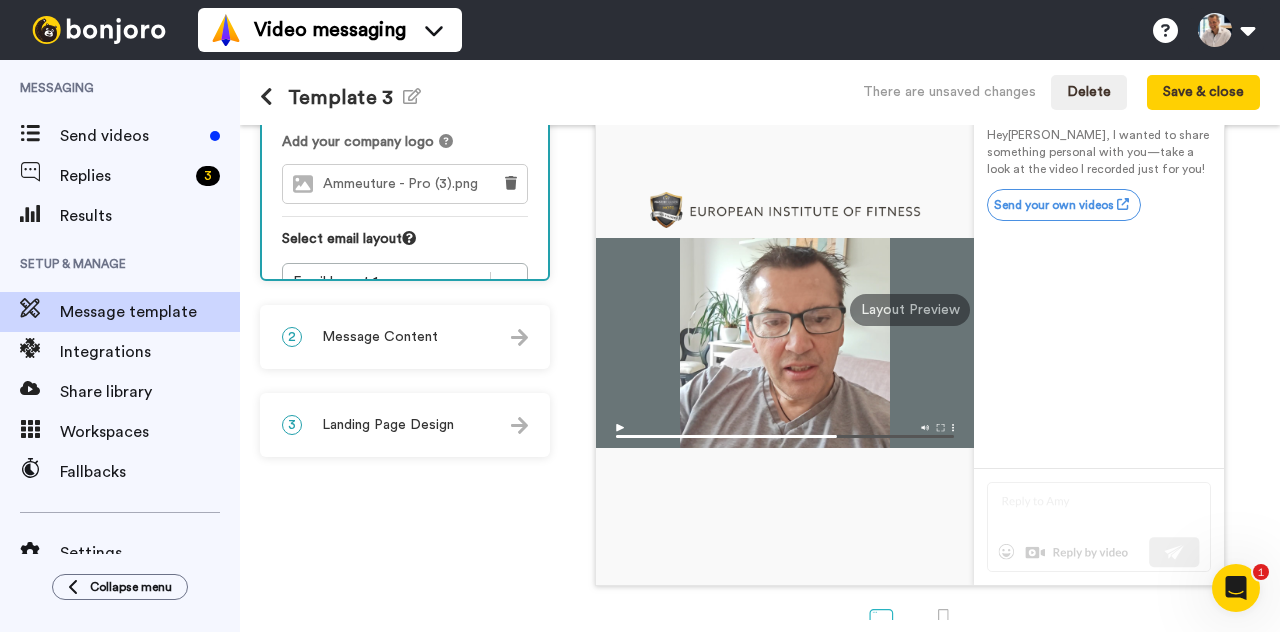 scroll, scrollTop: 253, scrollLeft: 0, axis: vertical 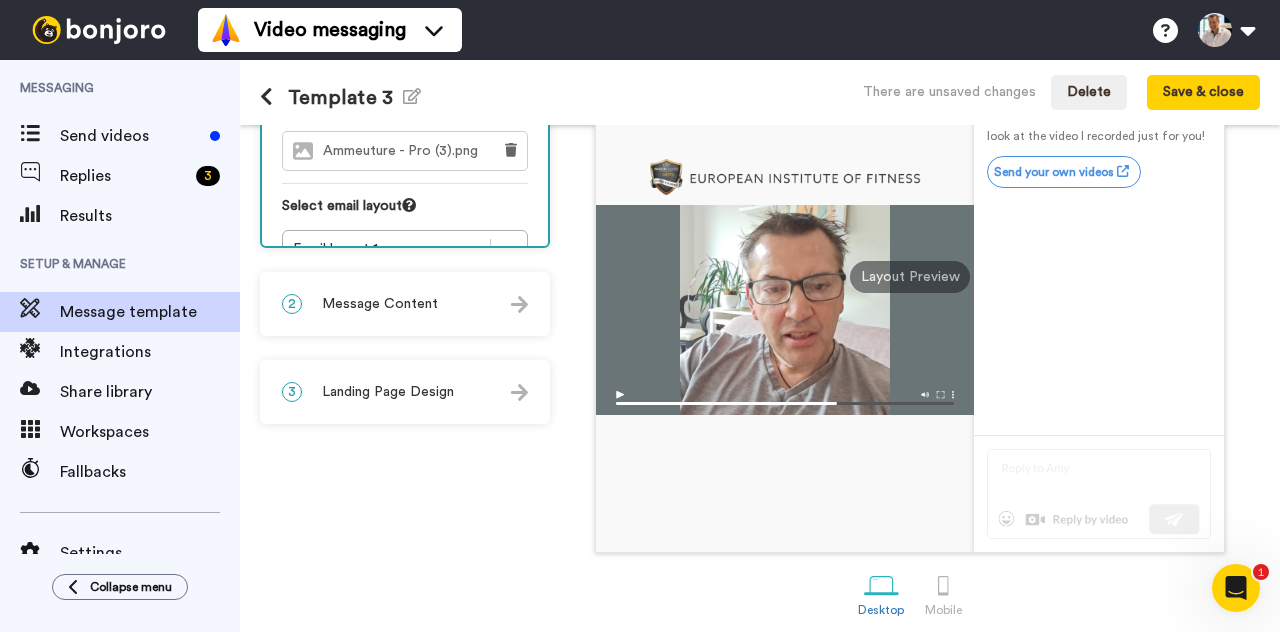 click on "Landing Page Design" at bounding box center [388, 392] 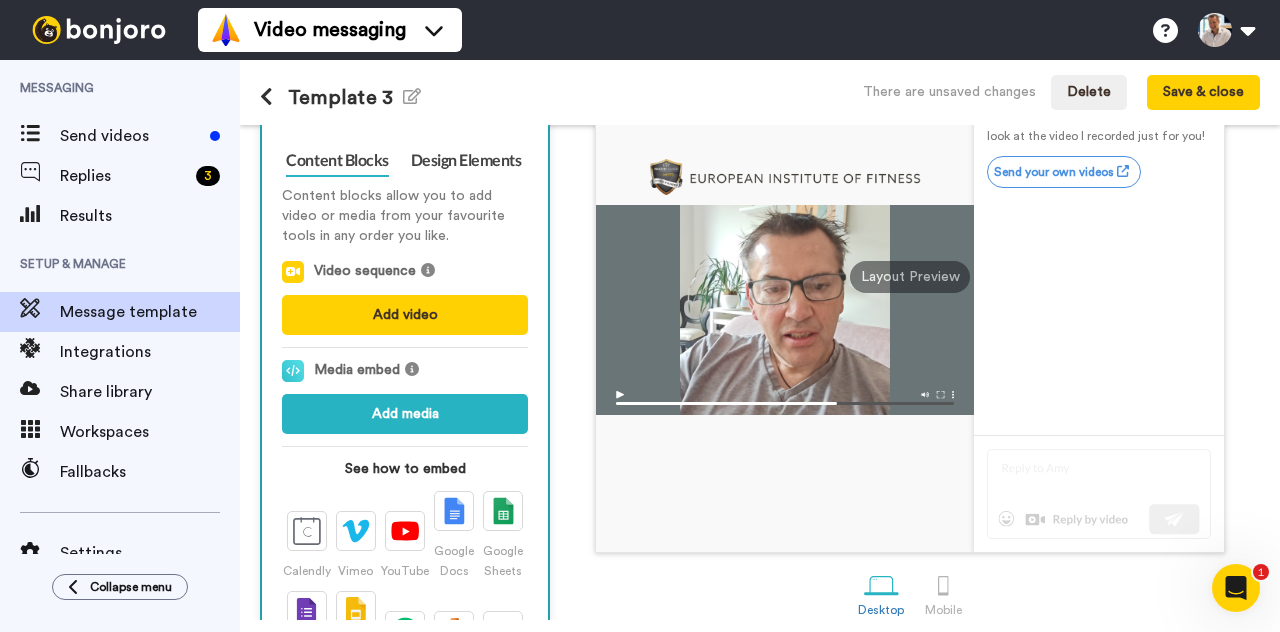 scroll, scrollTop: 221, scrollLeft: 0, axis: vertical 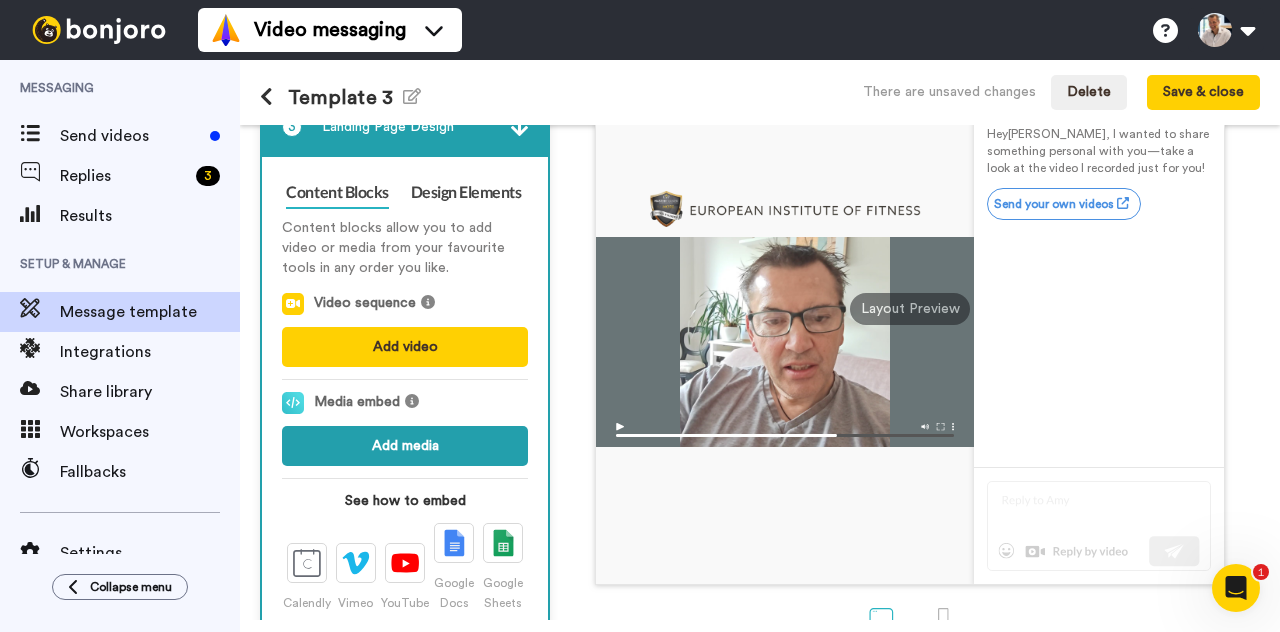 click on "Add media" at bounding box center [405, 446] 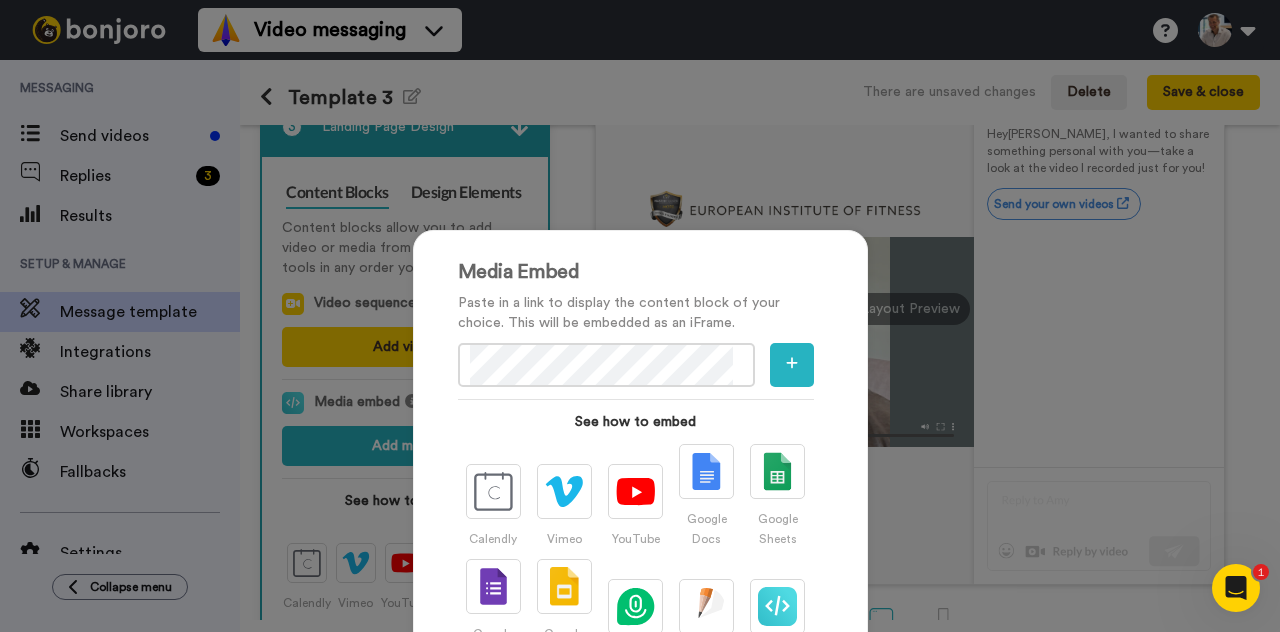 scroll, scrollTop: 0, scrollLeft: 65, axis: horizontal 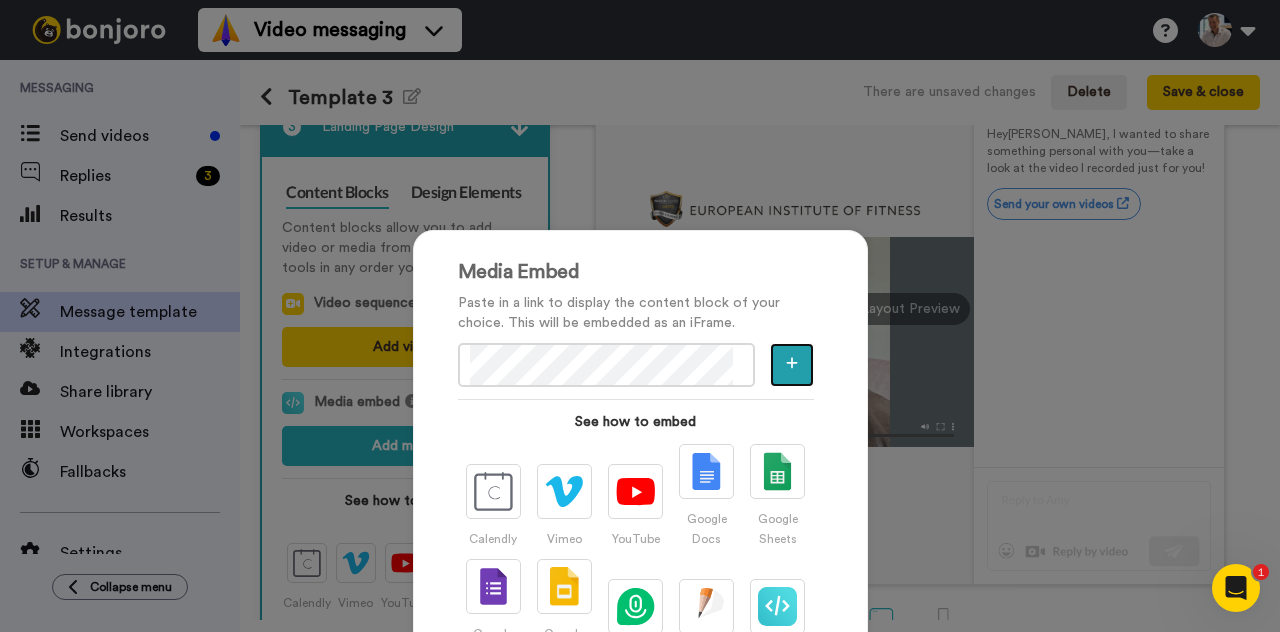 click 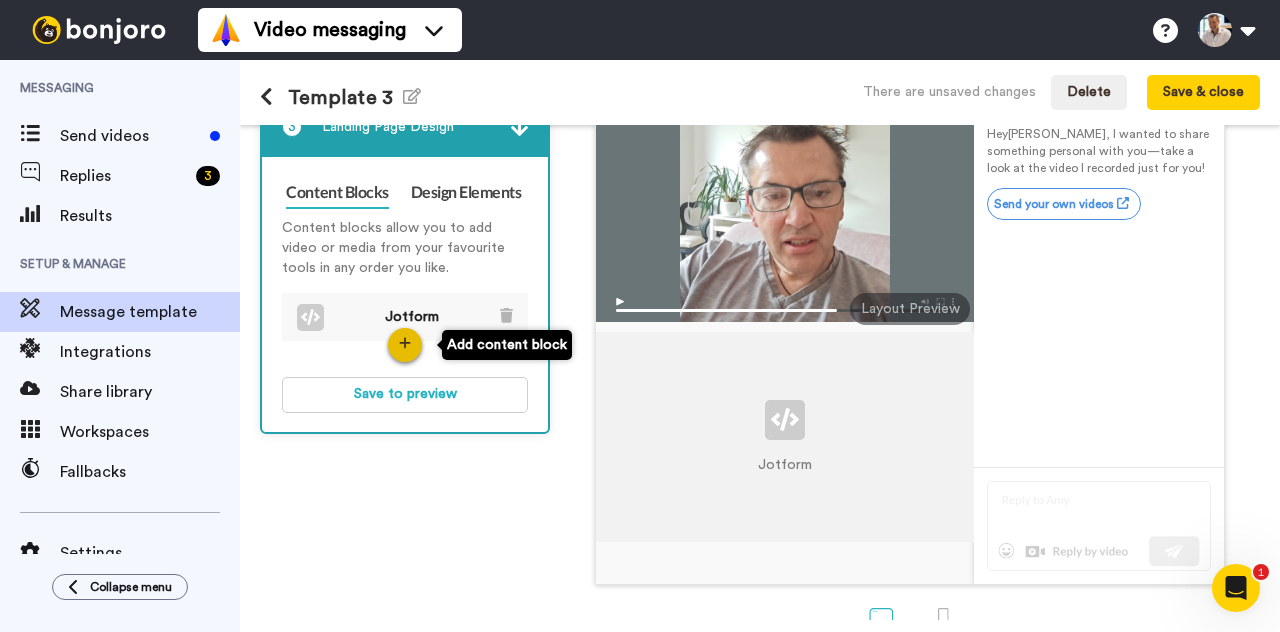 click 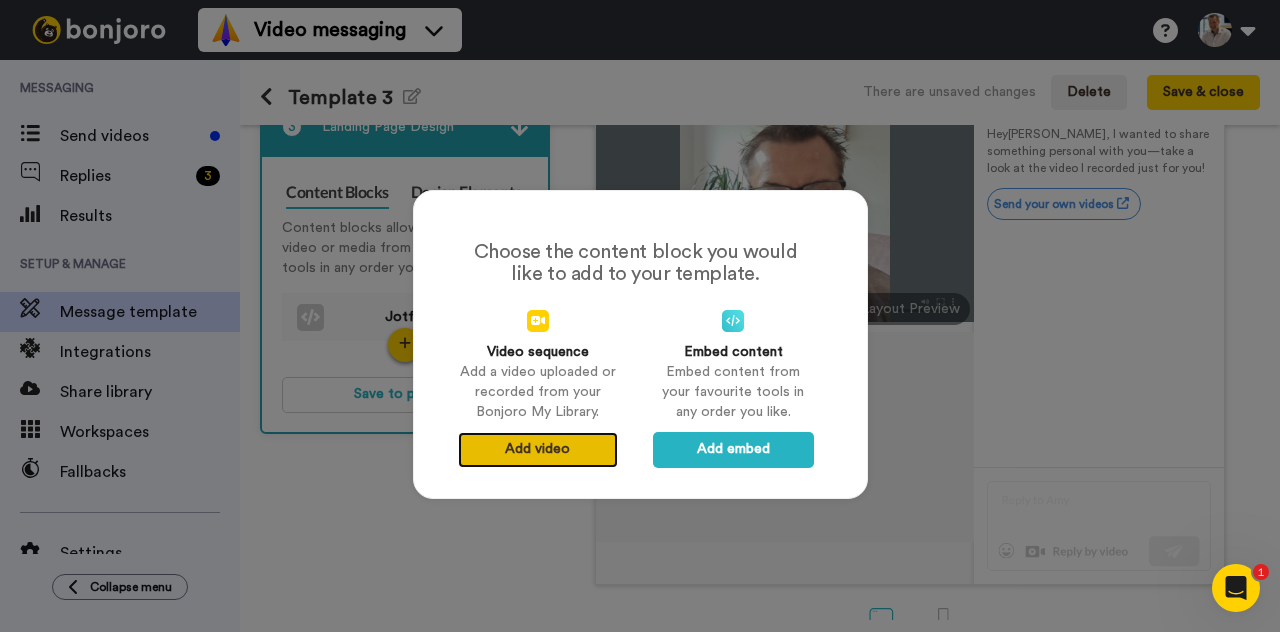 click on "Add video" at bounding box center (538, 450) 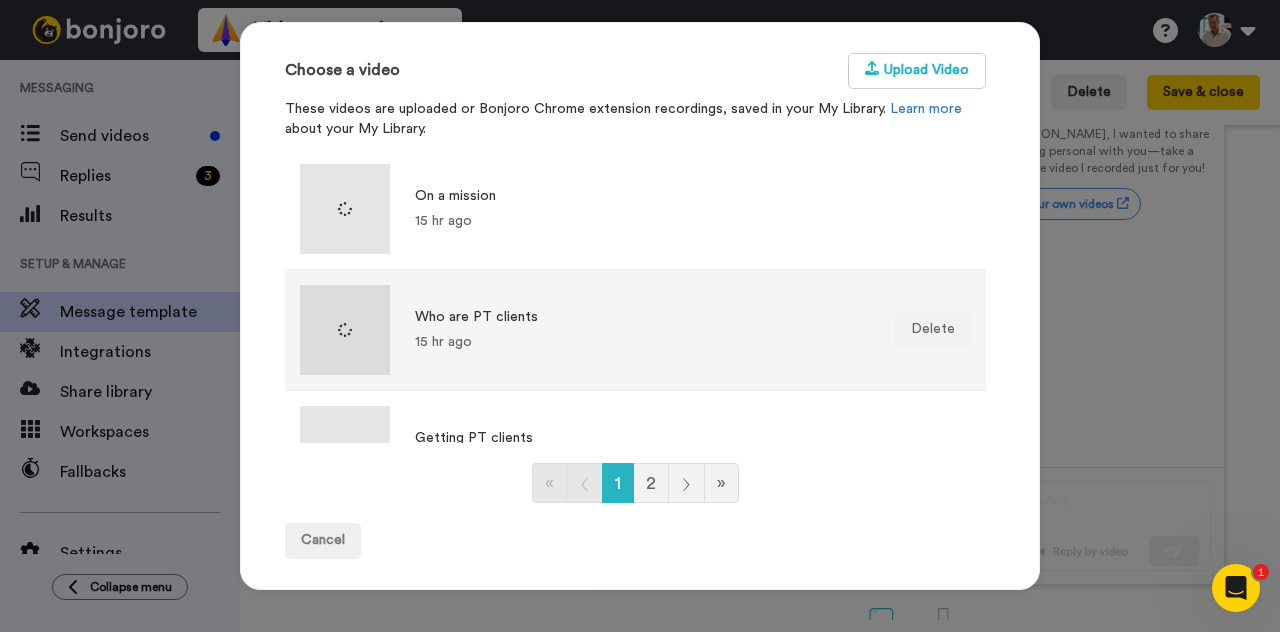 scroll, scrollTop: 287, scrollLeft: 0, axis: vertical 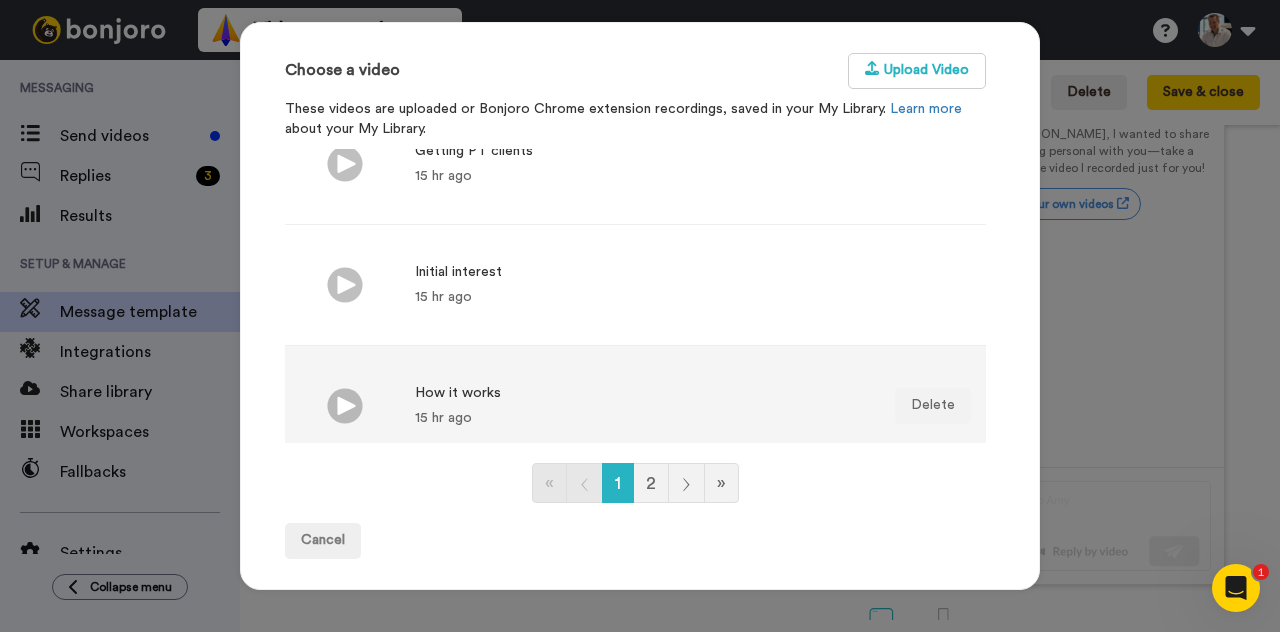 click at bounding box center [345, 406] 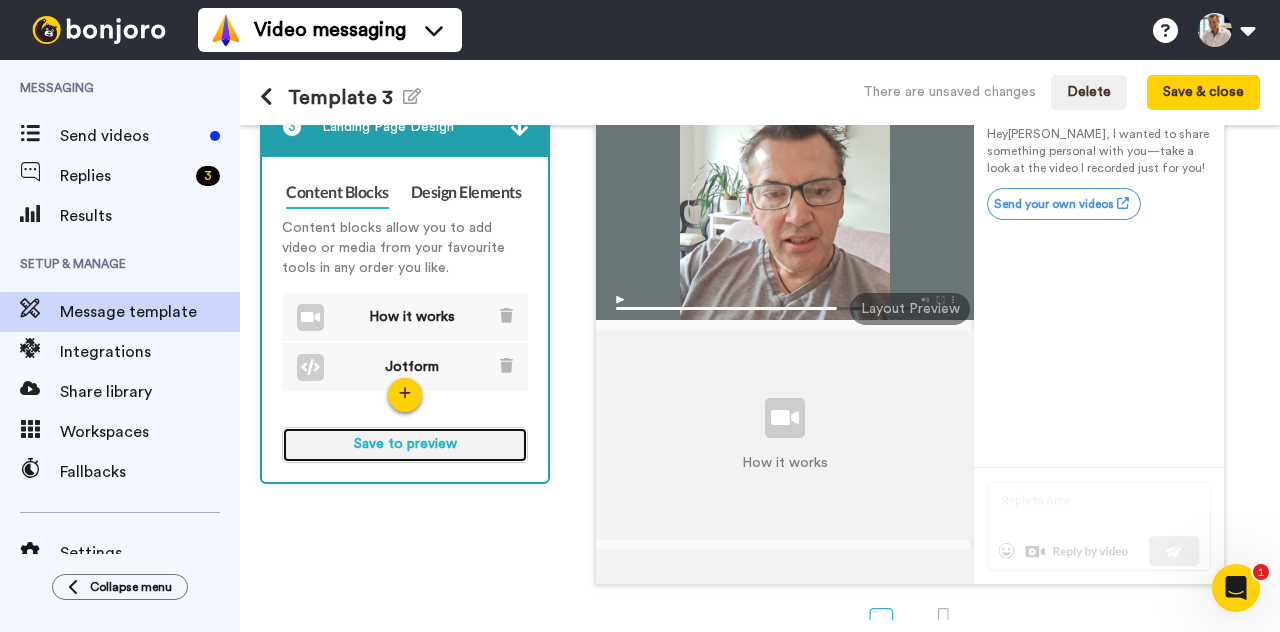 click on "Save to preview" at bounding box center (405, 445) 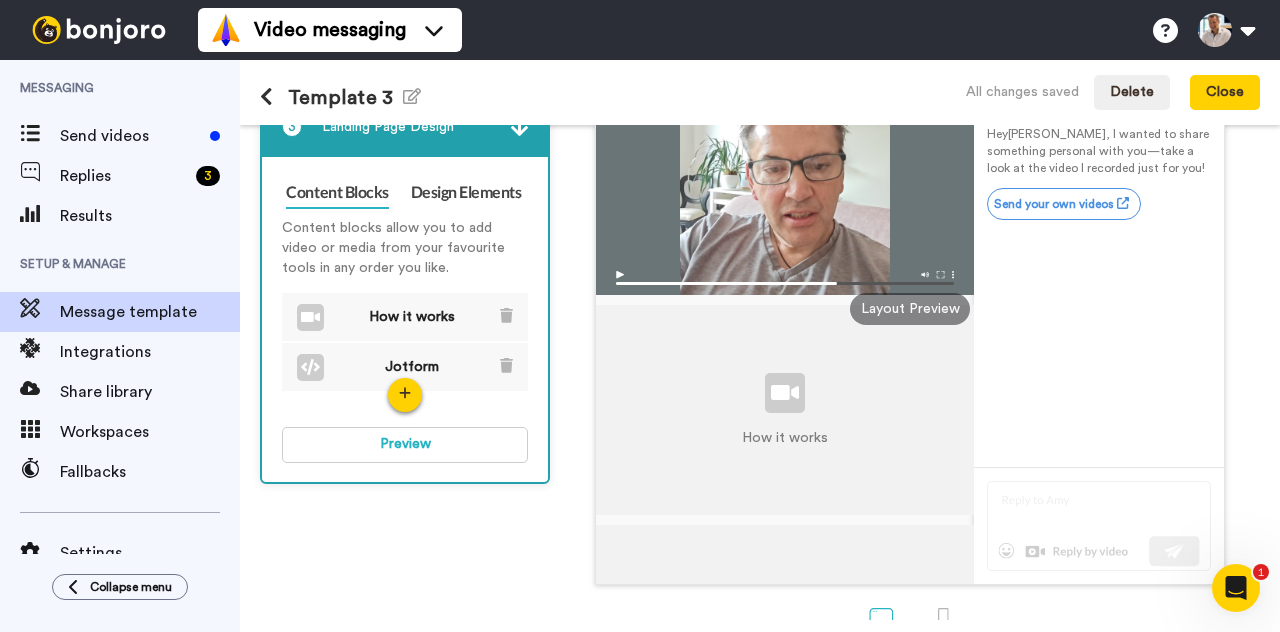 scroll, scrollTop: 0, scrollLeft: 0, axis: both 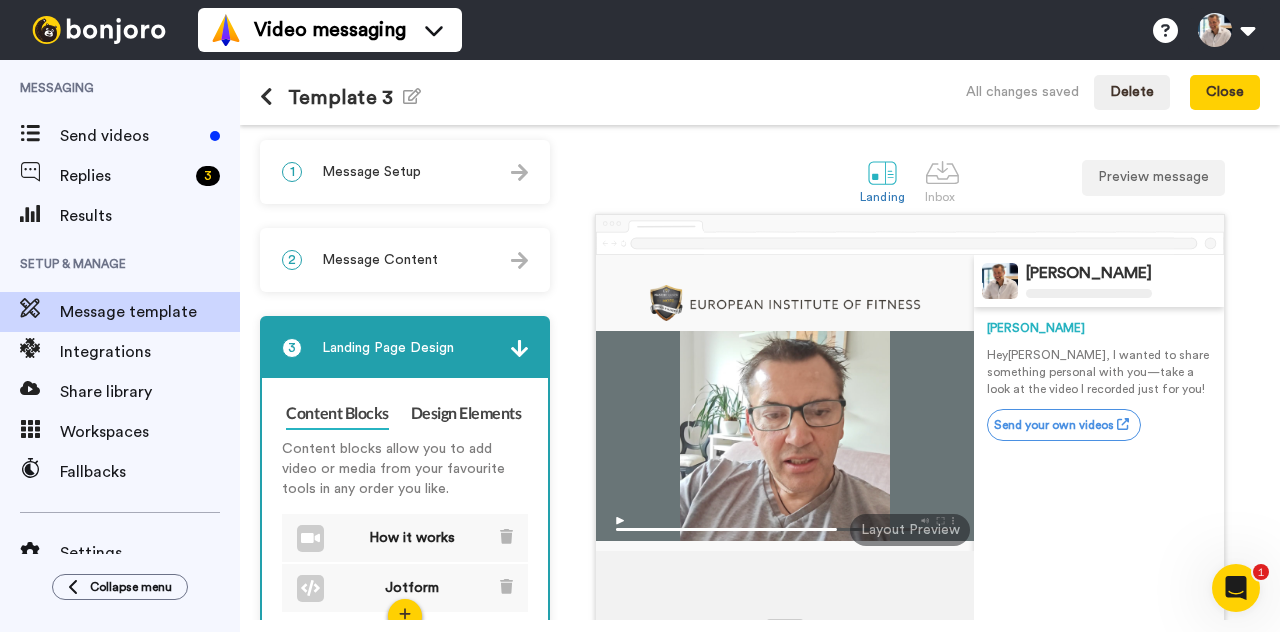 click on "1 Message Setup" at bounding box center (405, 172) 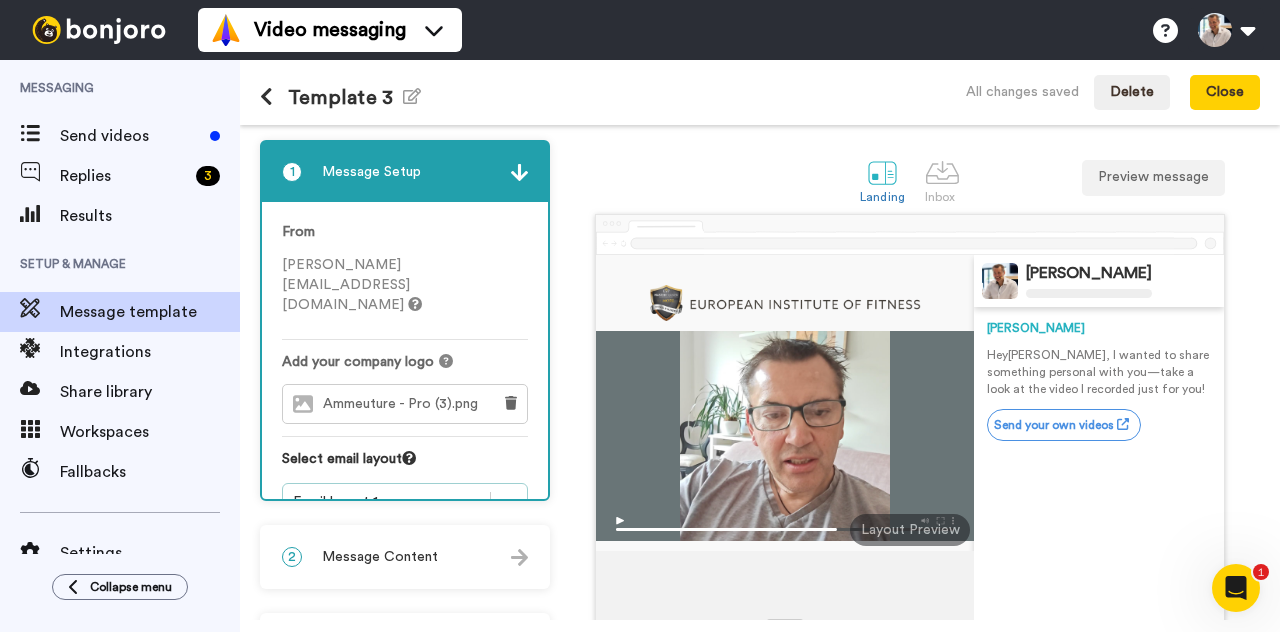 click on "Email layout 1" at bounding box center [405, 502] 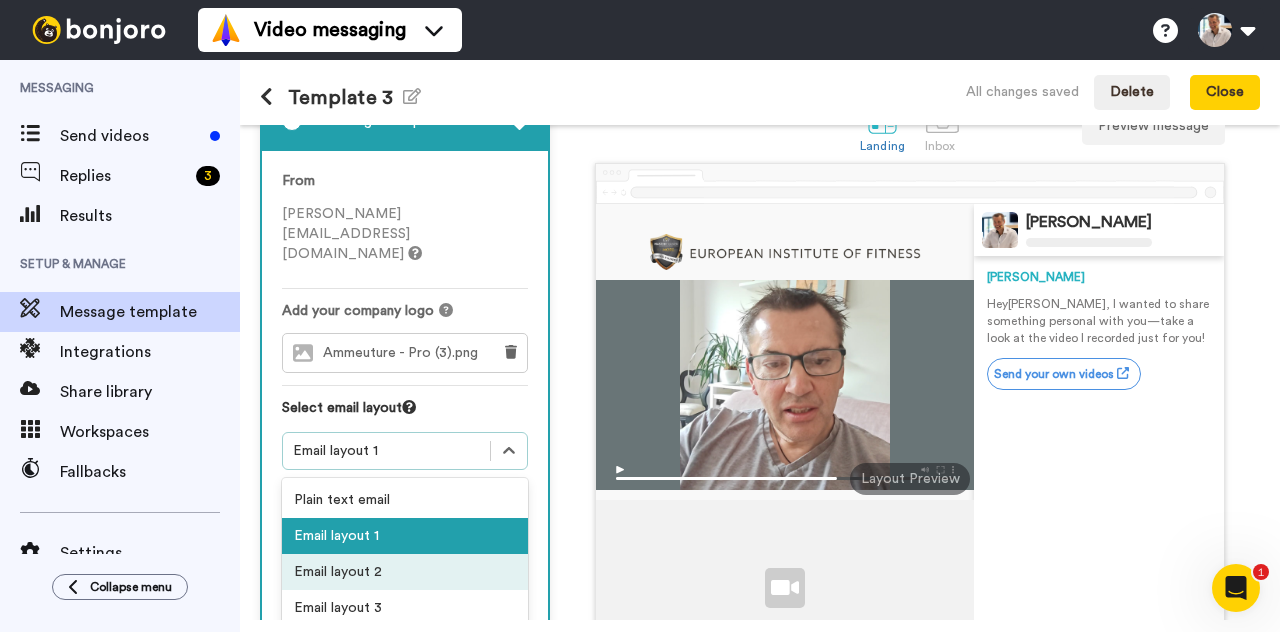 click on "Email layout 2" at bounding box center [405, 572] 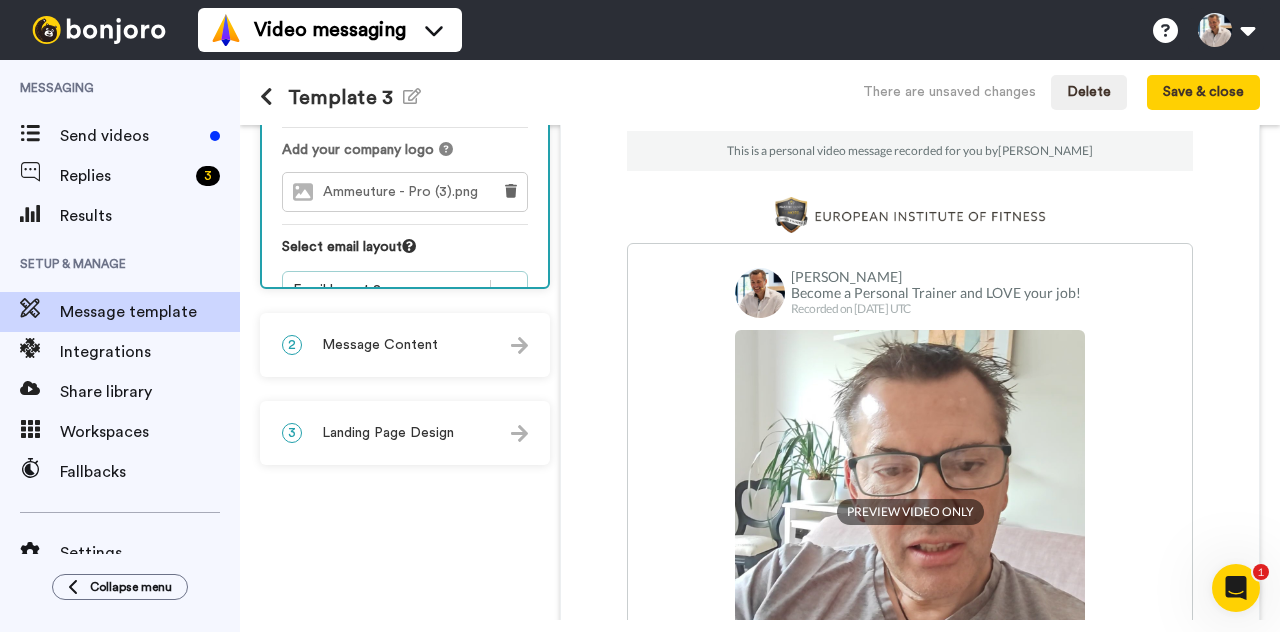 scroll, scrollTop: 213, scrollLeft: 0, axis: vertical 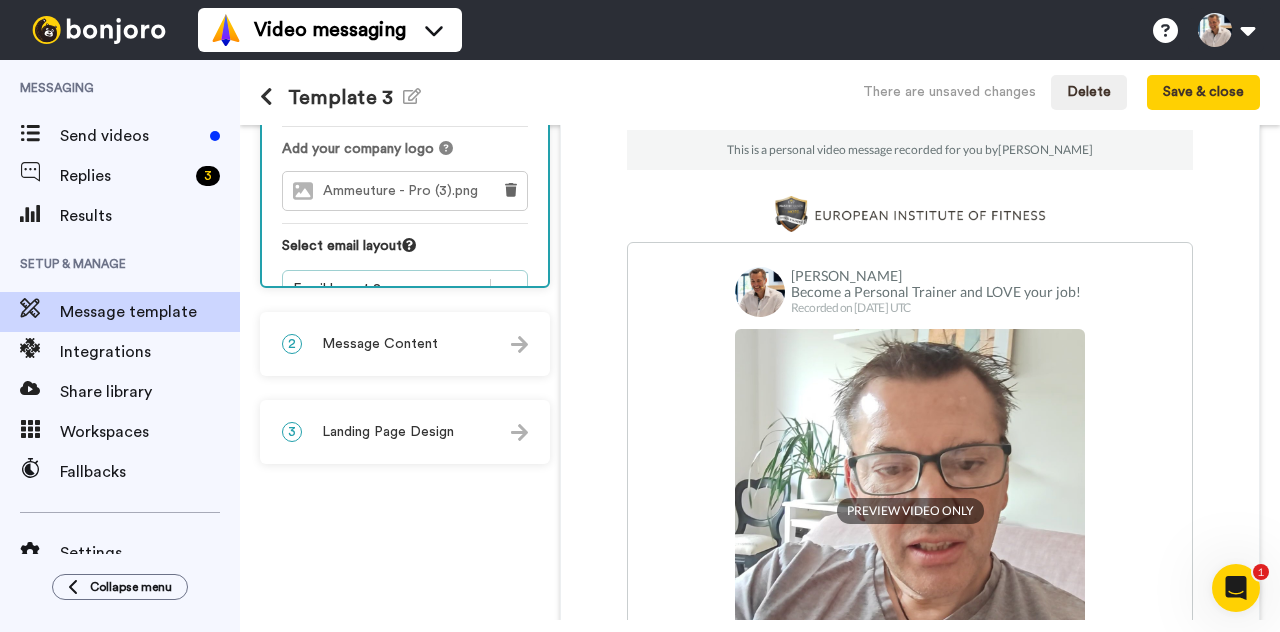 click on "Message Content" at bounding box center [380, 344] 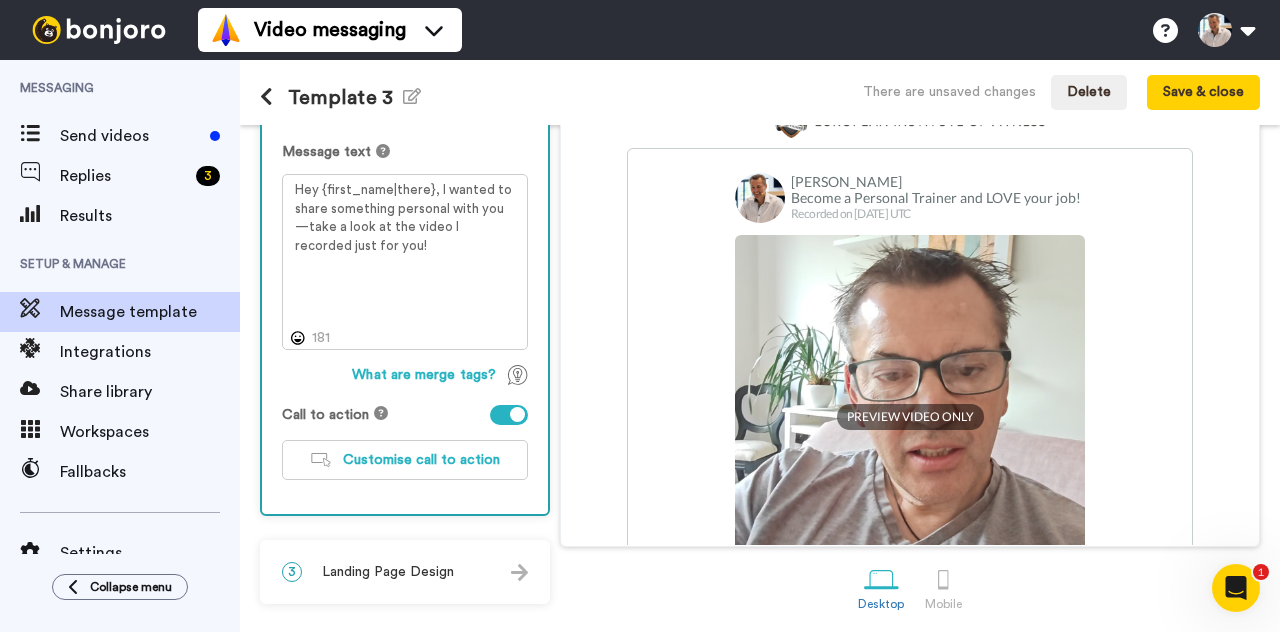 scroll, scrollTop: 309, scrollLeft: 0, axis: vertical 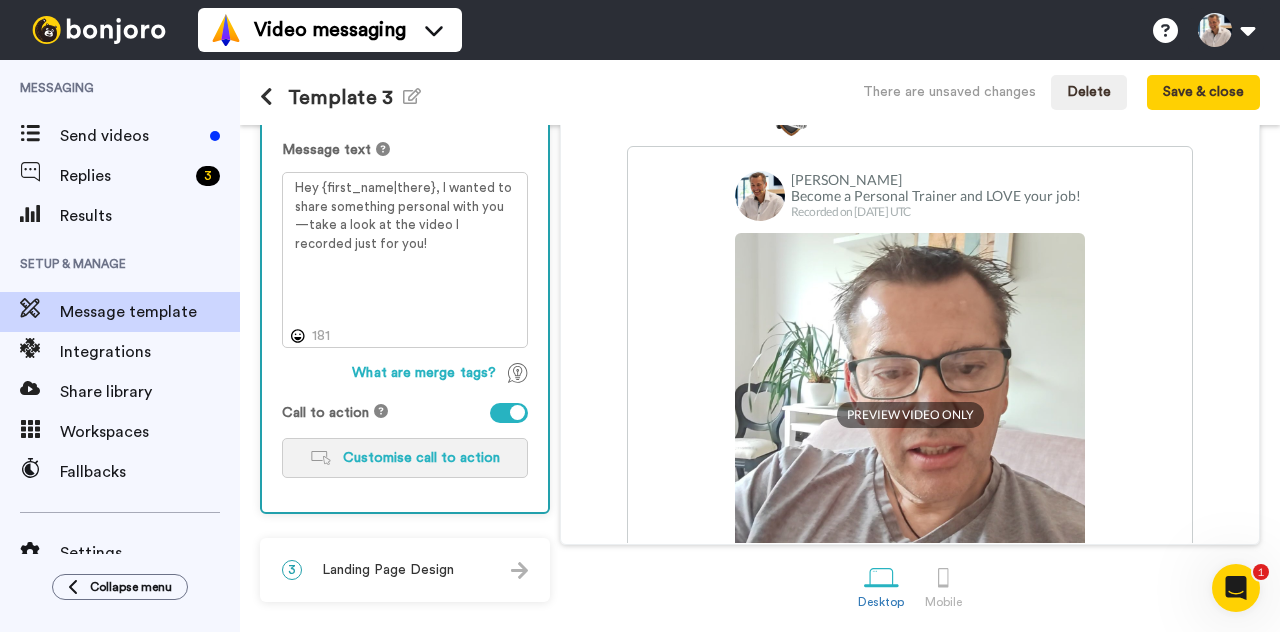 click on "Customise call to action" at bounding box center (421, 458) 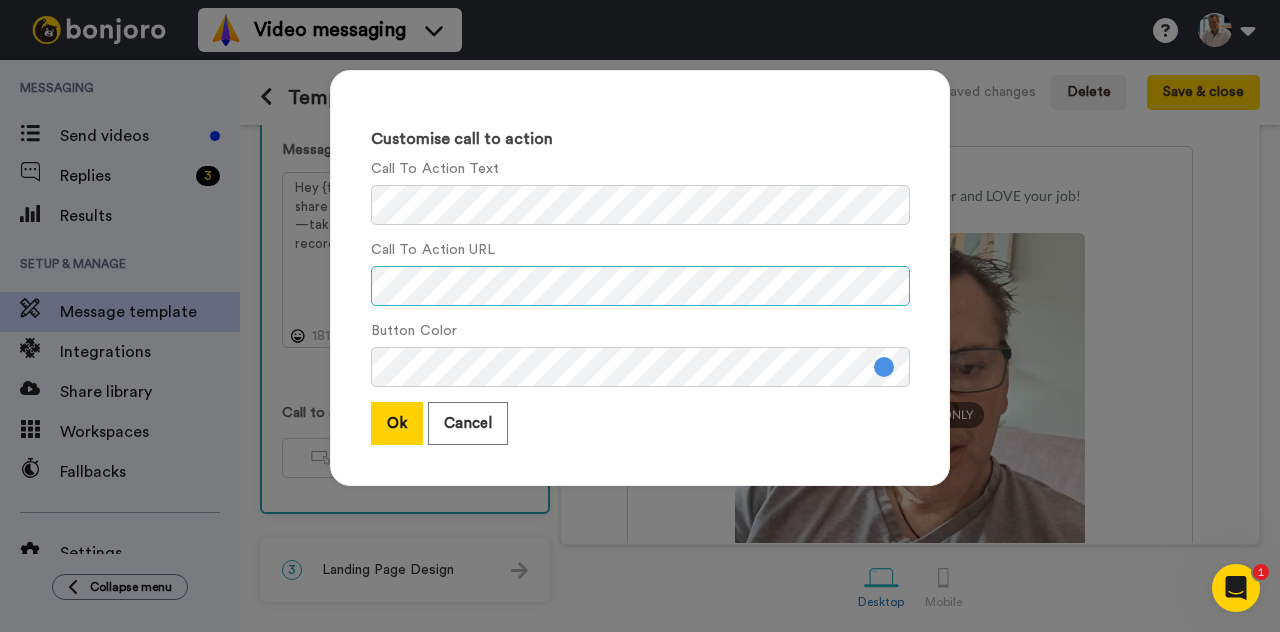 click on "Customise call to action Call To Action Text Call To Action URL Button Color Ok Cancel" at bounding box center [640, 278] 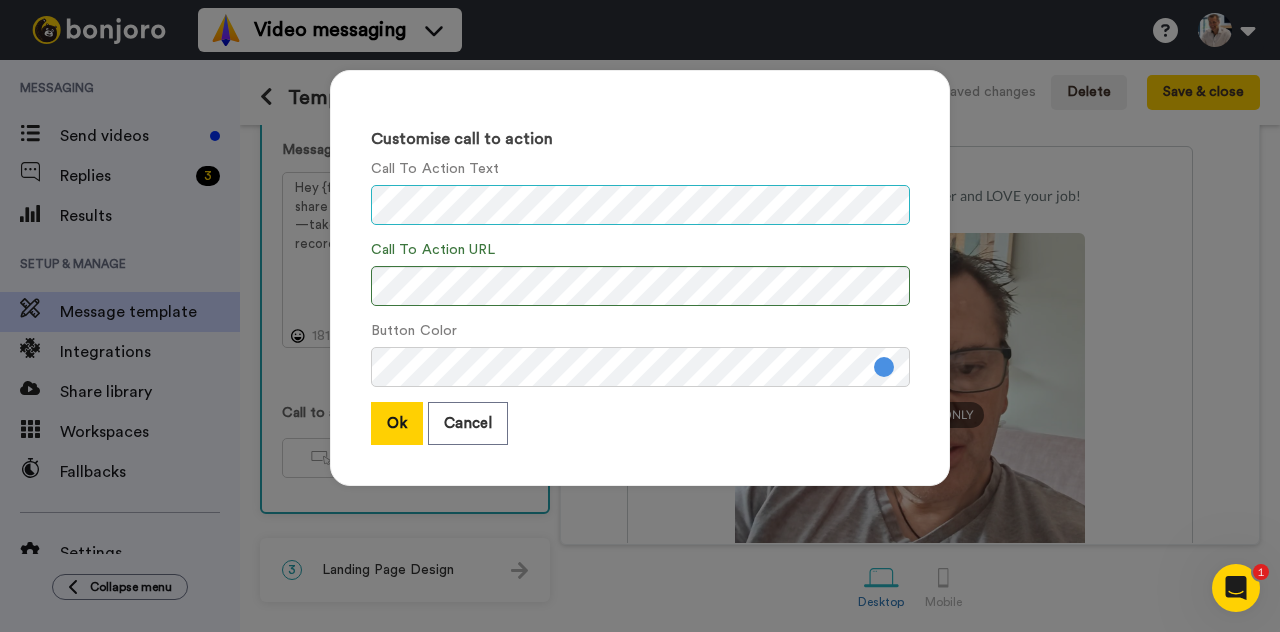 click on "Call To Action Text" at bounding box center [640, 192] 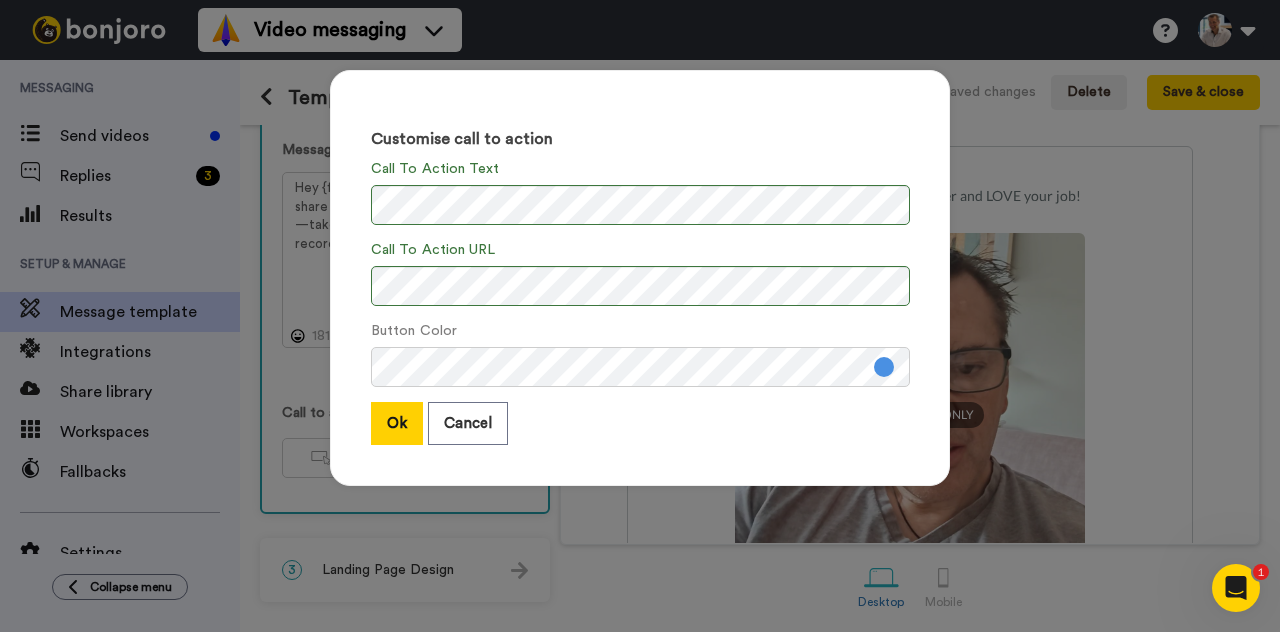 click at bounding box center [884, 367] 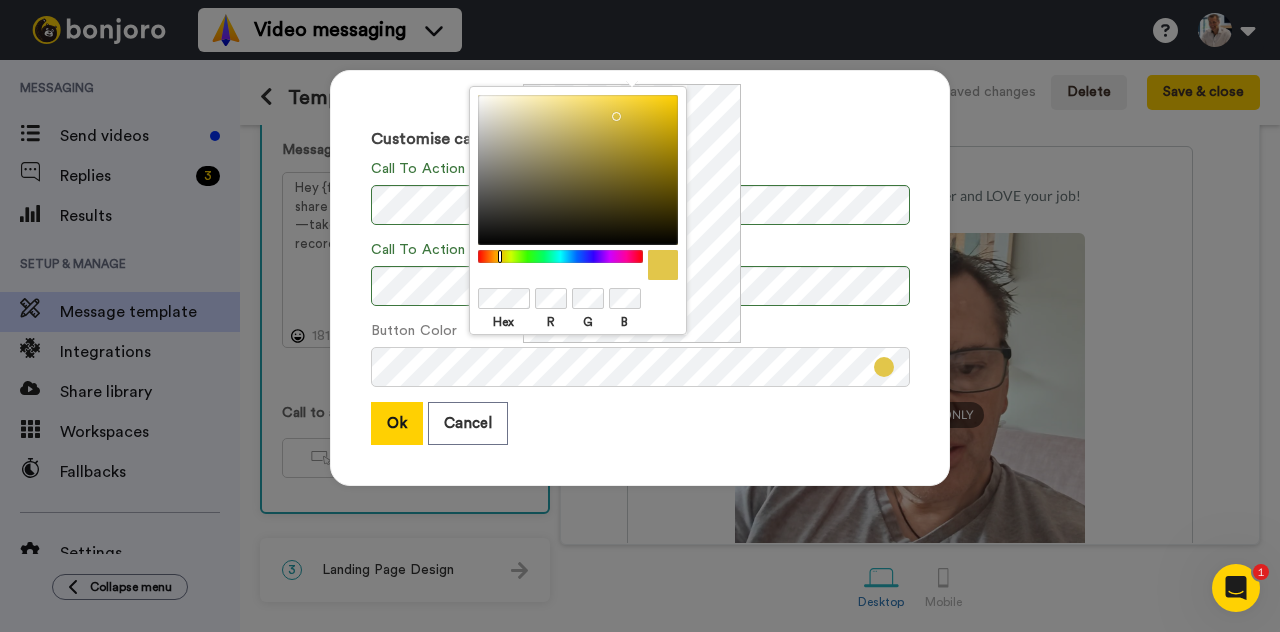 click at bounding box center (561, 256) 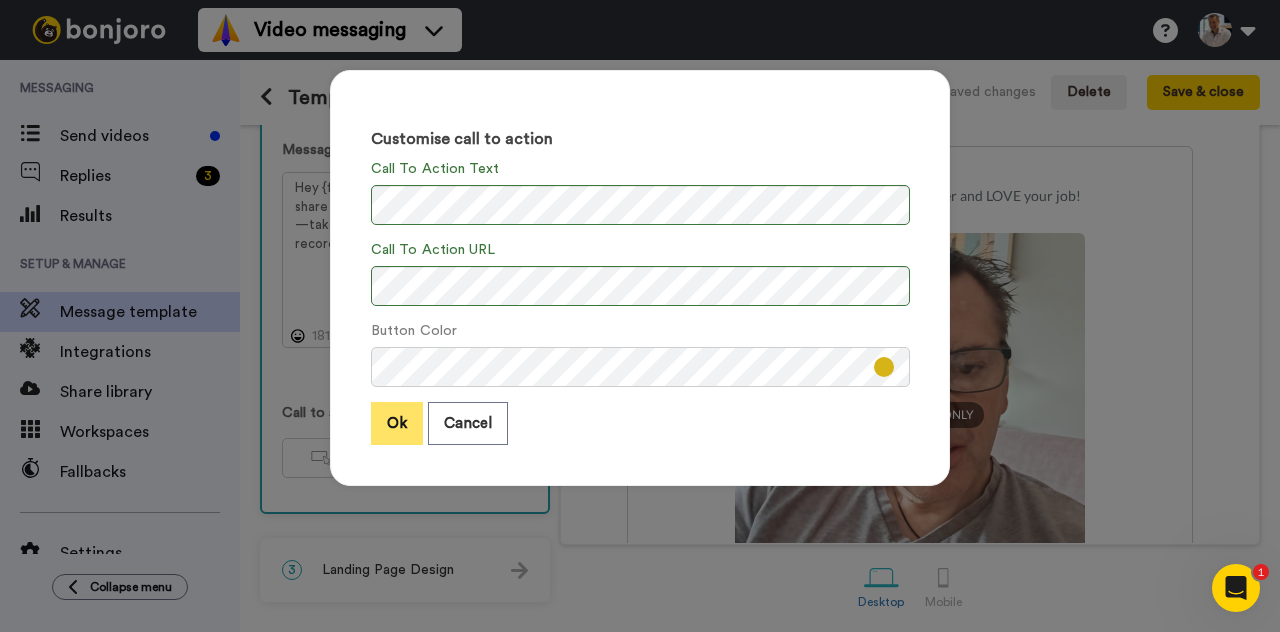 click on "Ok" at bounding box center [397, 423] 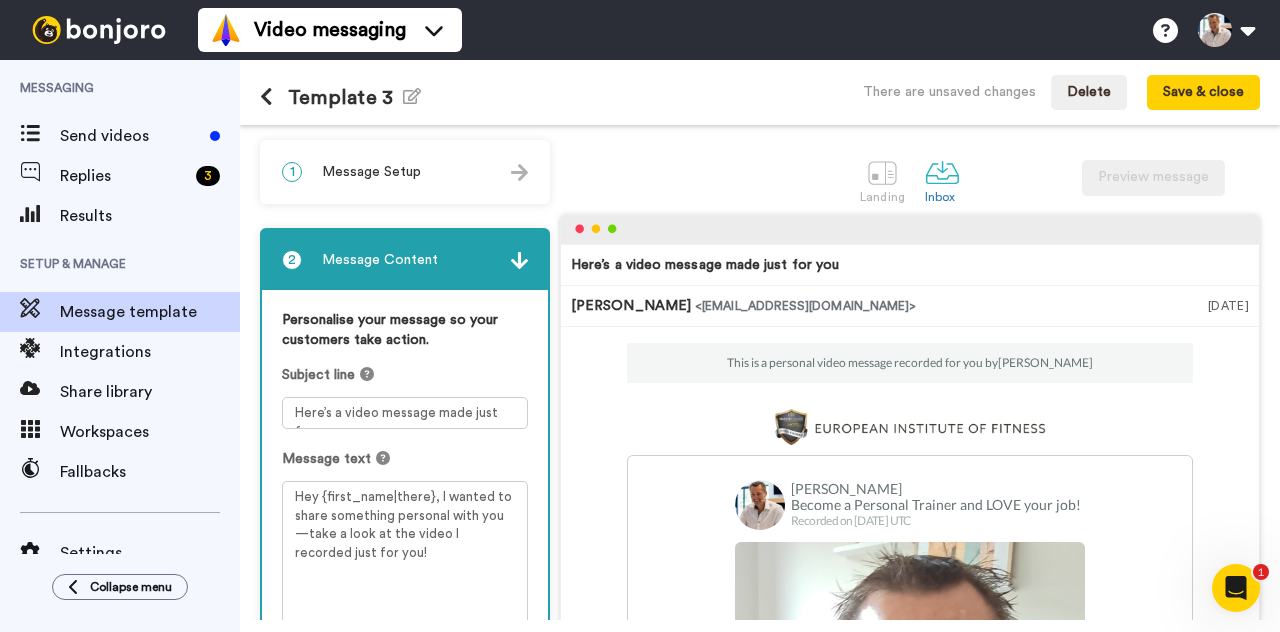 scroll, scrollTop: 324, scrollLeft: 0, axis: vertical 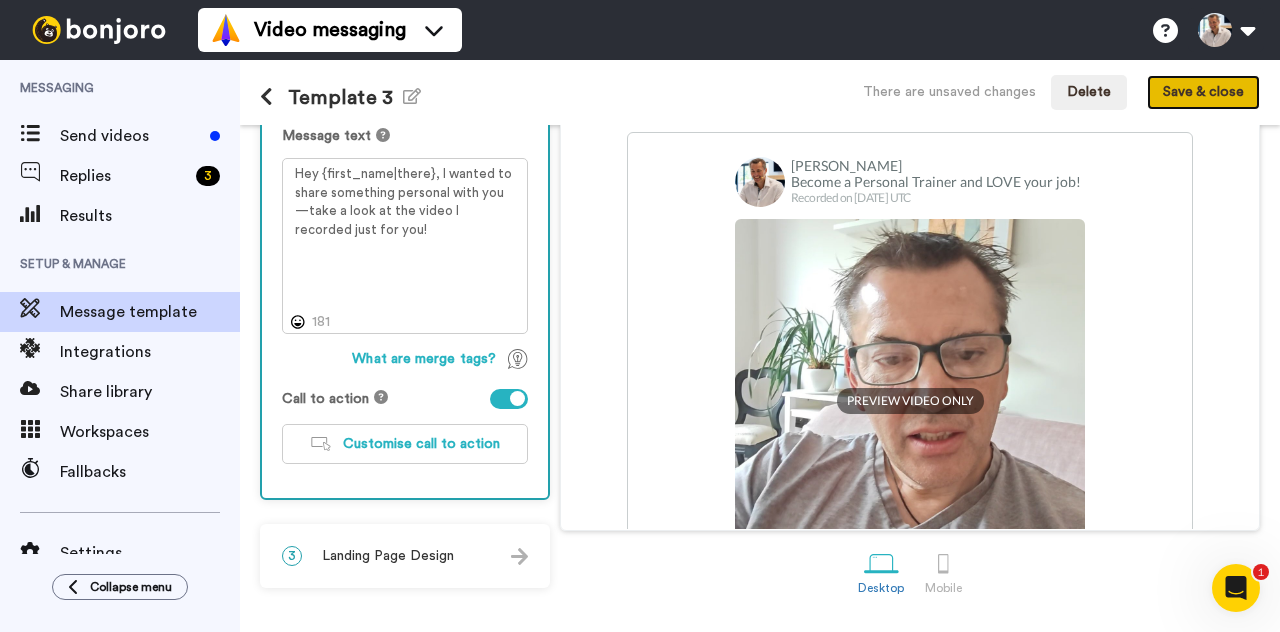 click on "Save & close" at bounding box center (1203, 93) 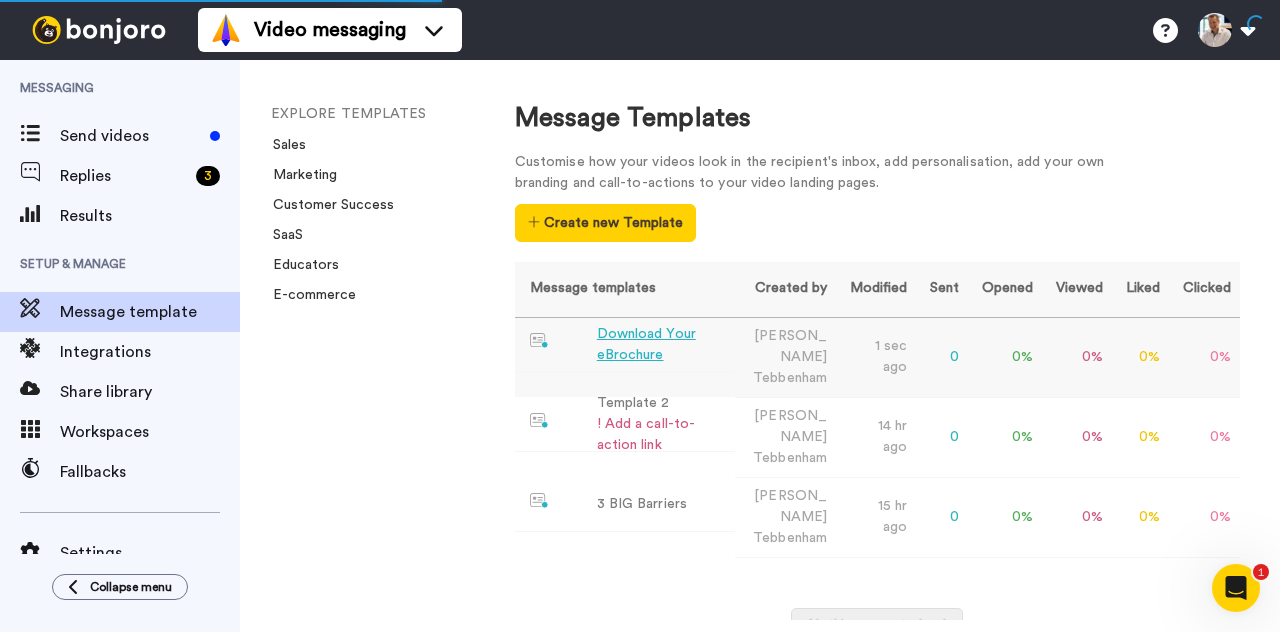 click on "Download Your eBrochure" at bounding box center (662, 345) 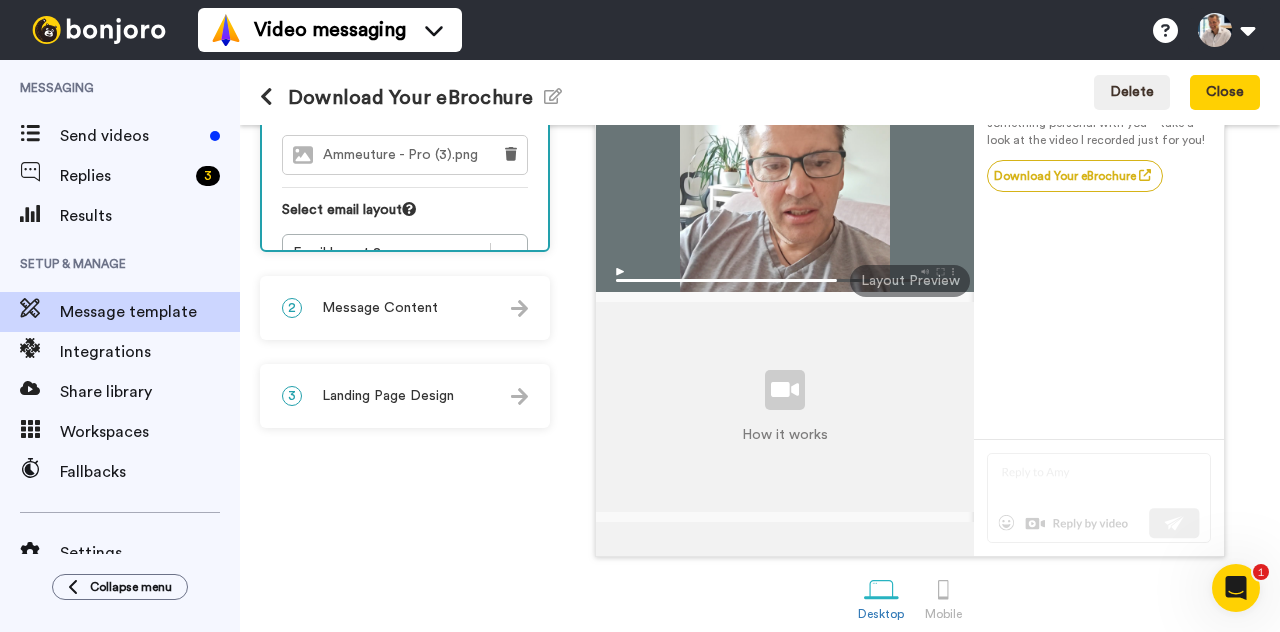 scroll, scrollTop: 275, scrollLeft: 0, axis: vertical 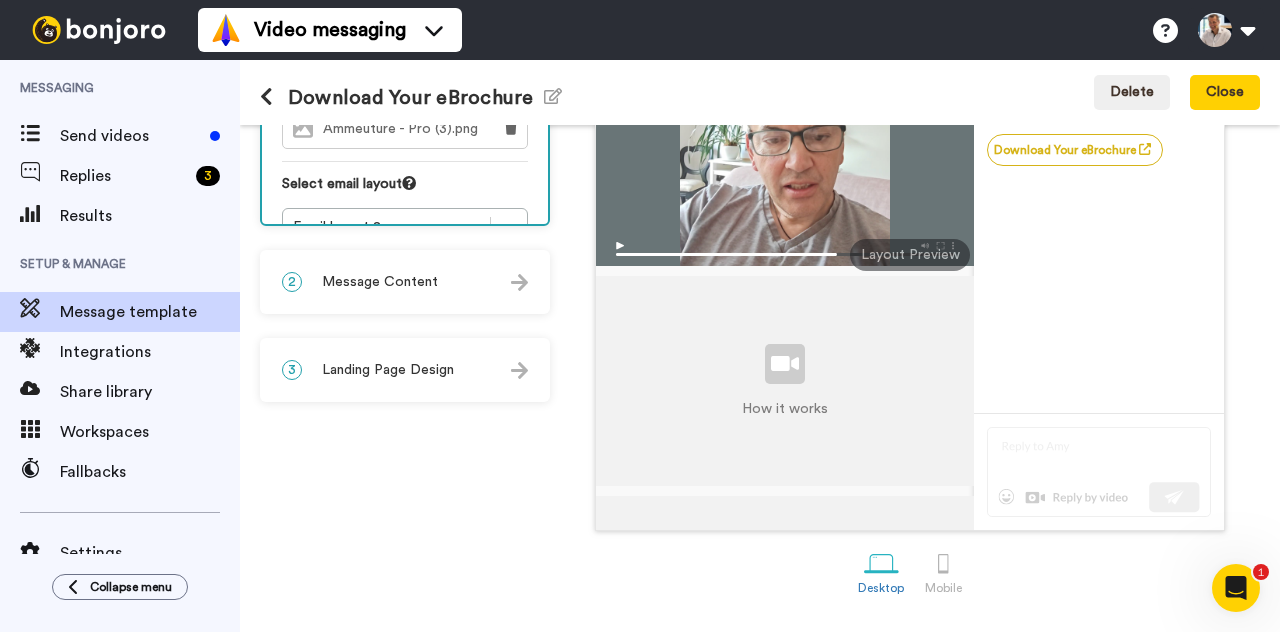 click on "Message Content" at bounding box center (380, 282) 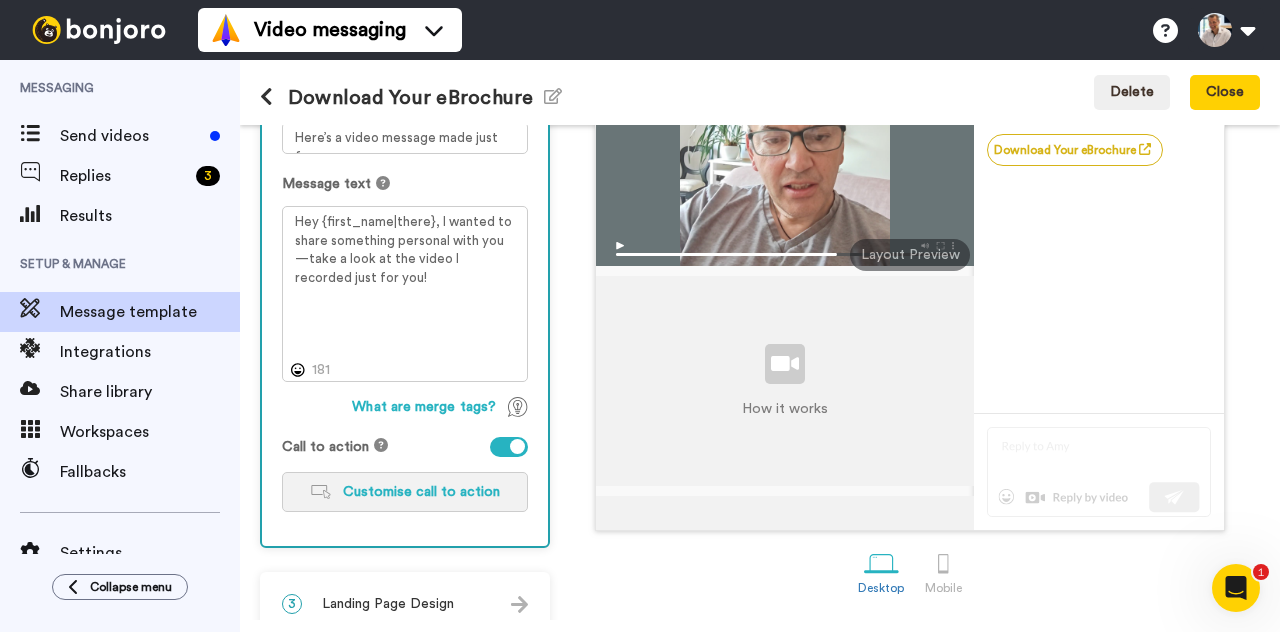 click on "Customise call to action" at bounding box center (421, 492) 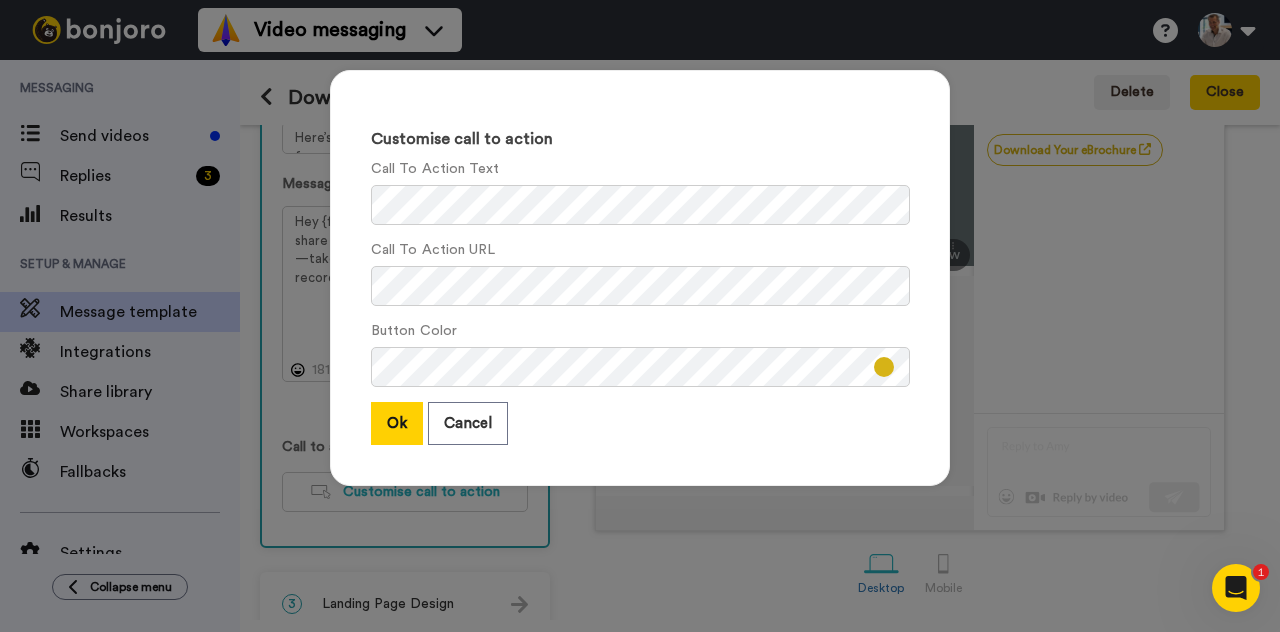 click at bounding box center [884, 367] 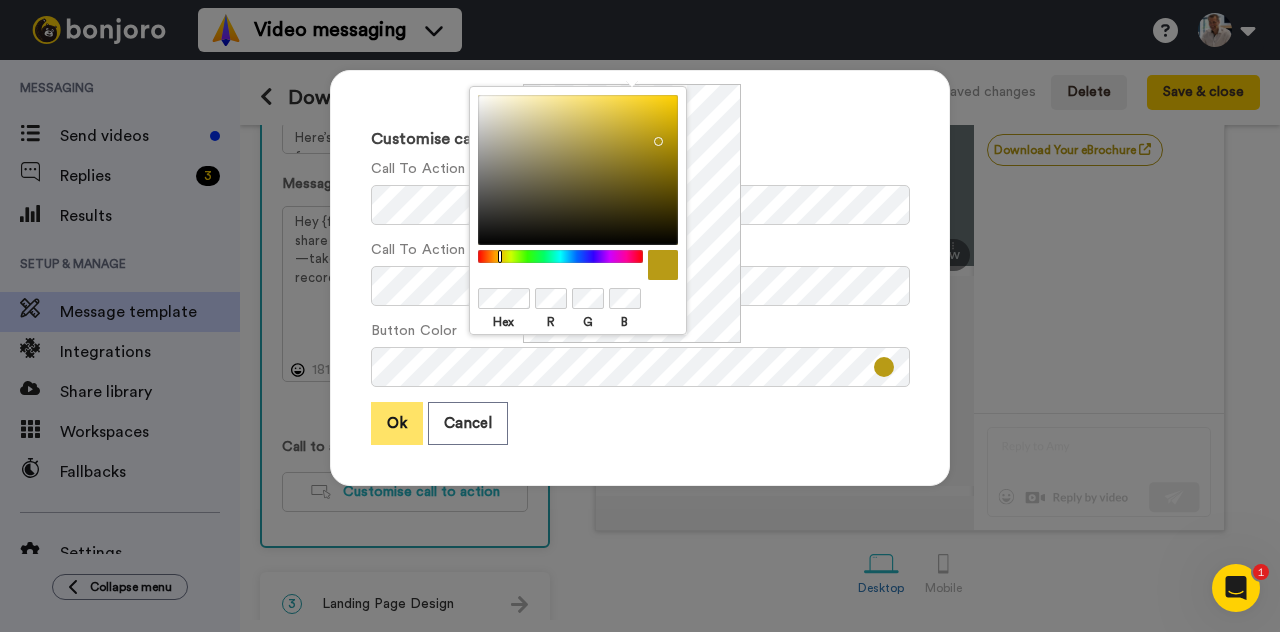 click on "Ok" at bounding box center [397, 423] 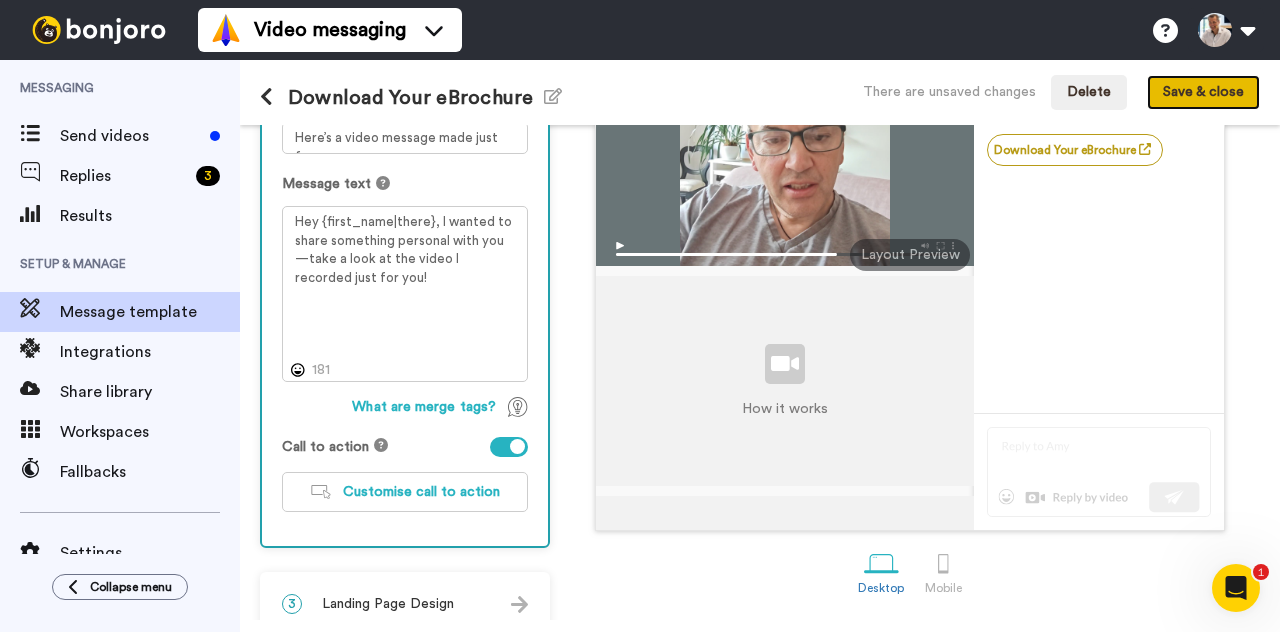 click on "Save & close" at bounding box center [1203, 93] 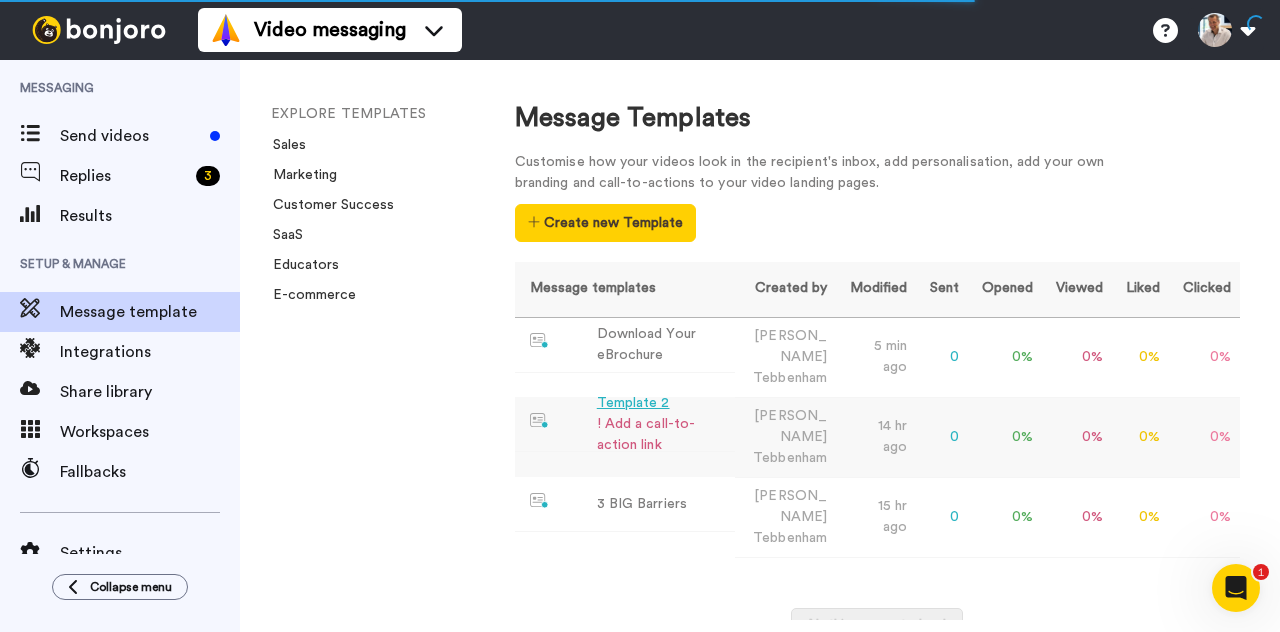 click on "! Add a call-to-action link" at bounding box center (662, 435) 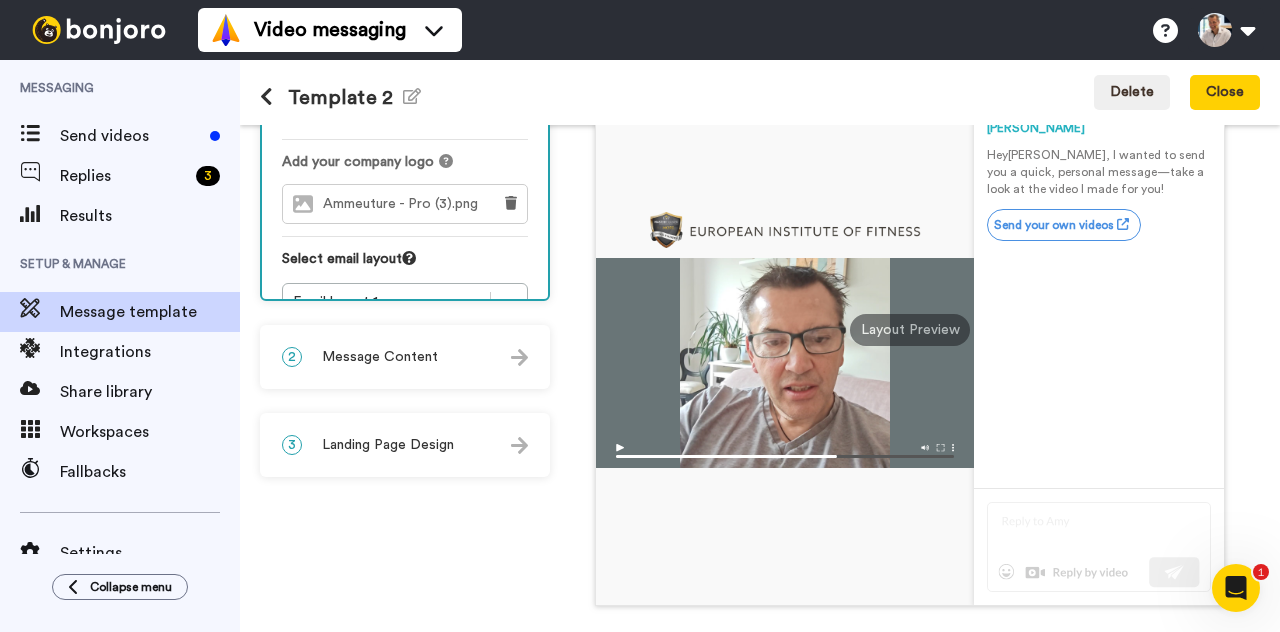 scroll, scrollTop: 204, scrollLeft: 0, axis: vertical 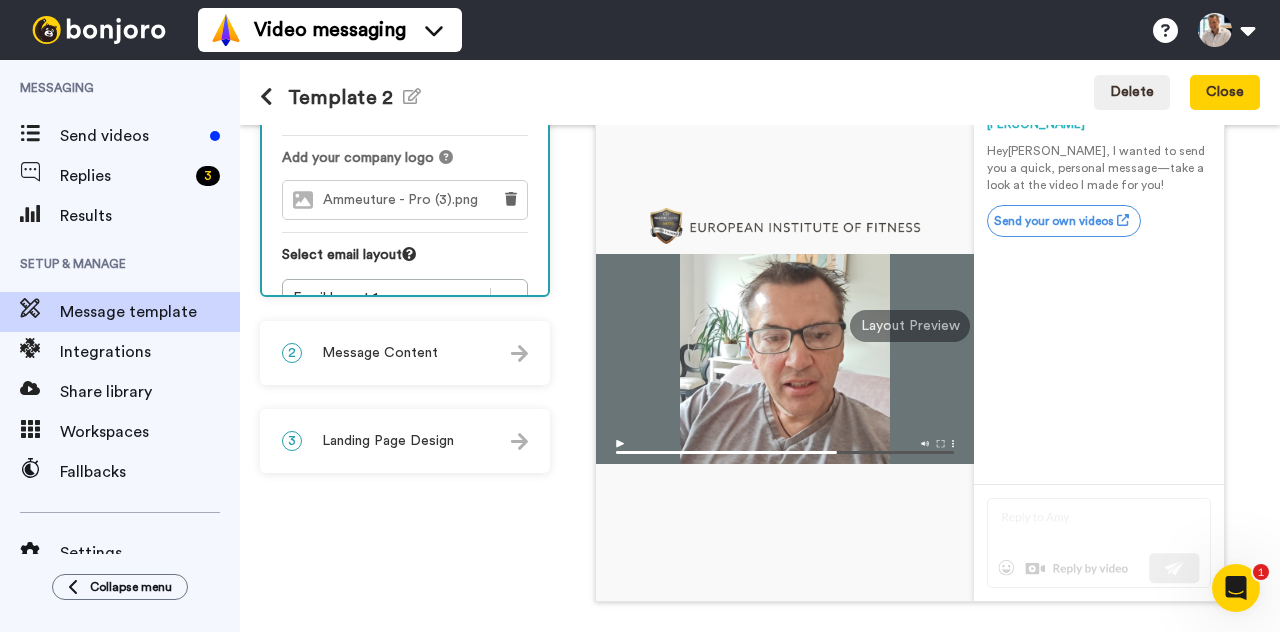 click on "Landing Page Design" at bounding box center [388, 441] 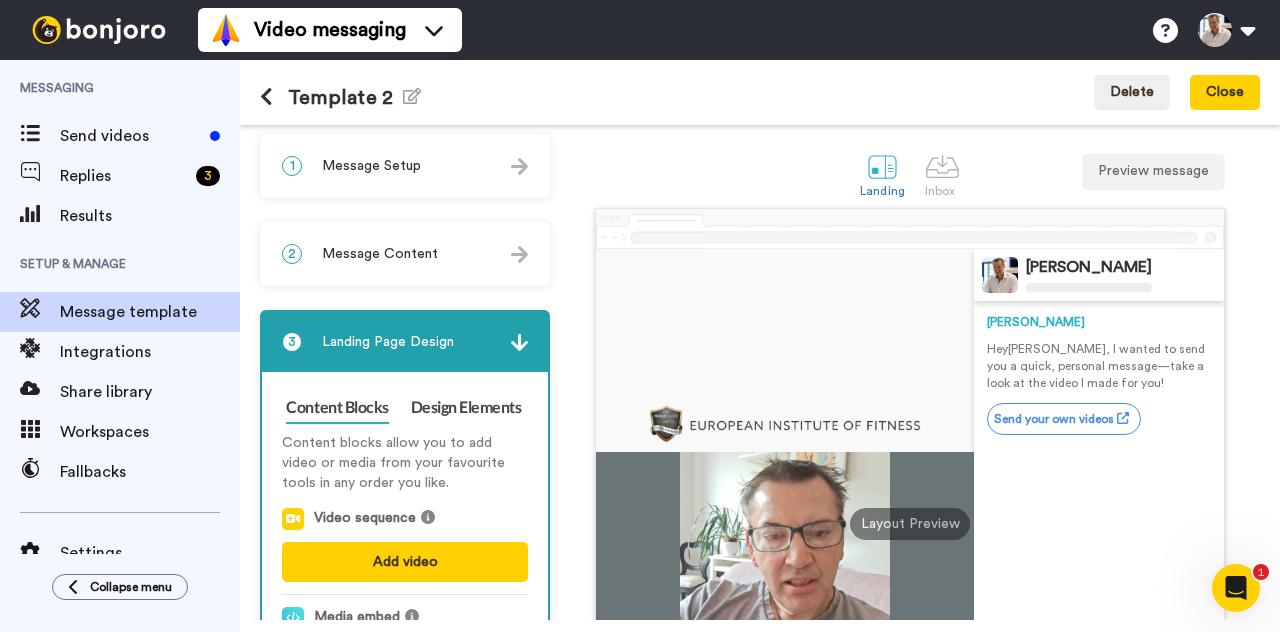 scroll, scrollTop: 0, scrollLeft: 0, axis: both 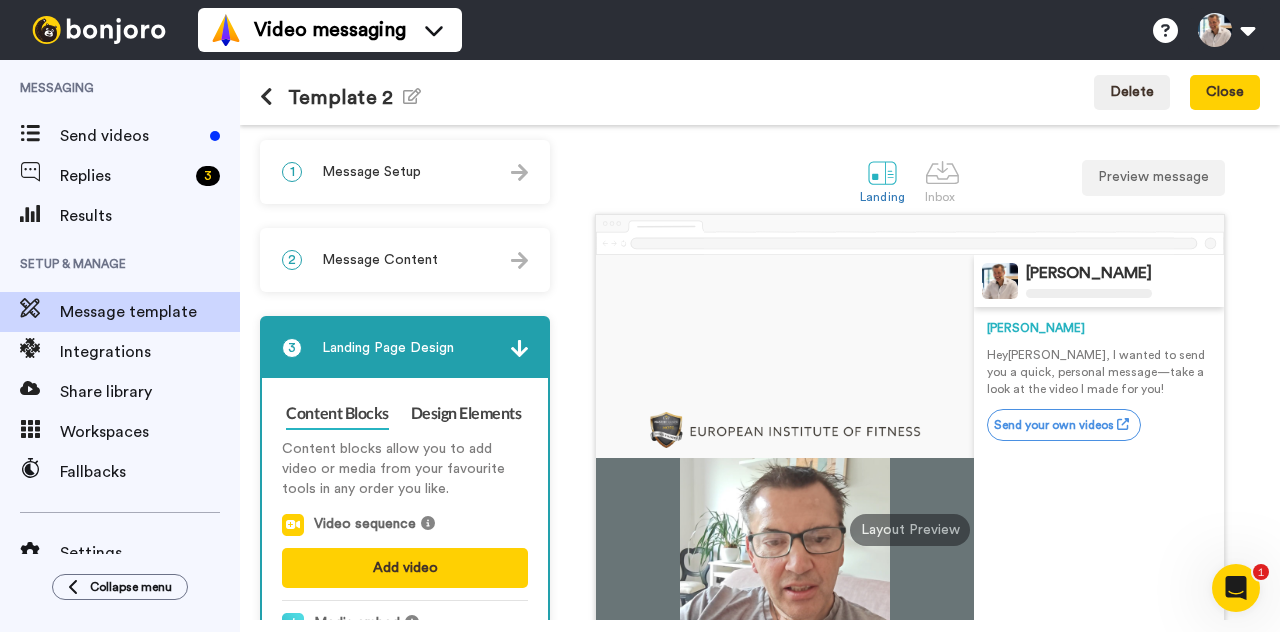 click on "1 Message Setup" at bounding box center (405, 172) 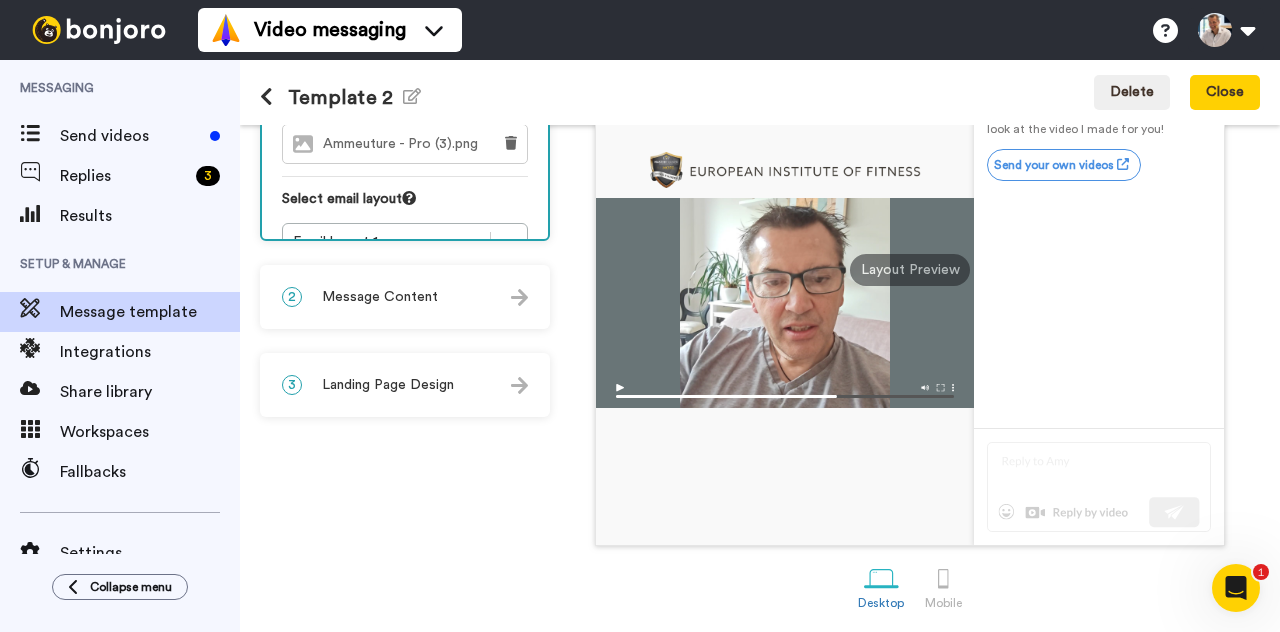 scroll, scrollTop: 275, scrollLeft: 0, axis: vertical 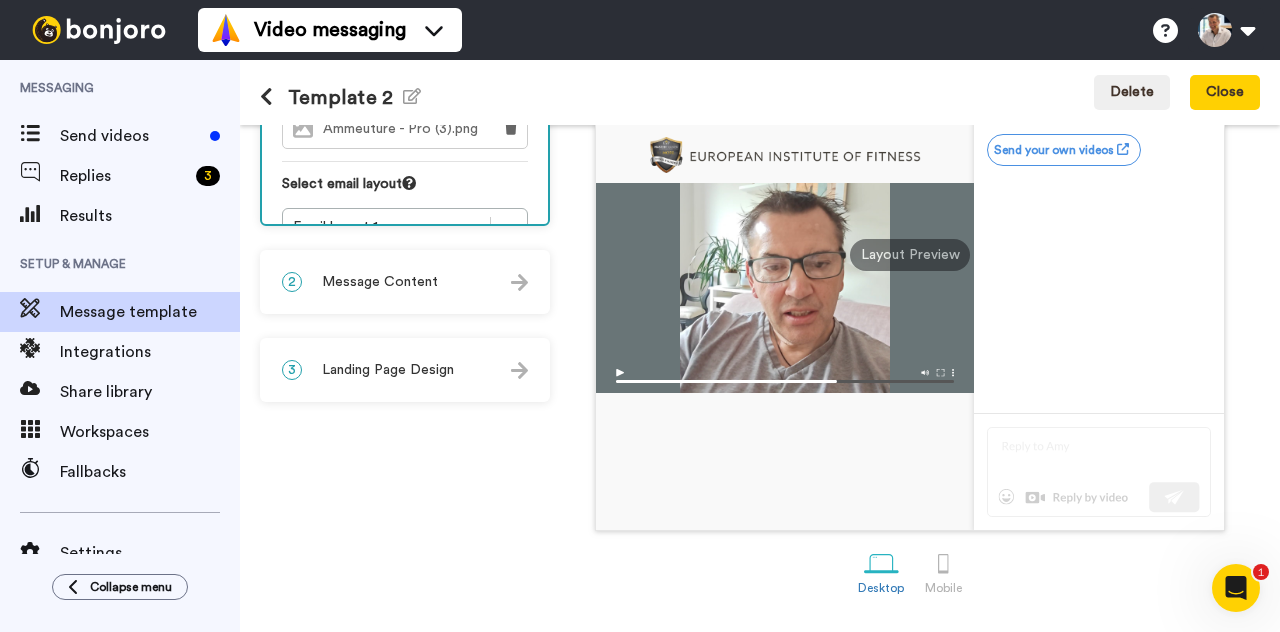 click on "Message Content" at bounding box center [380, 282] 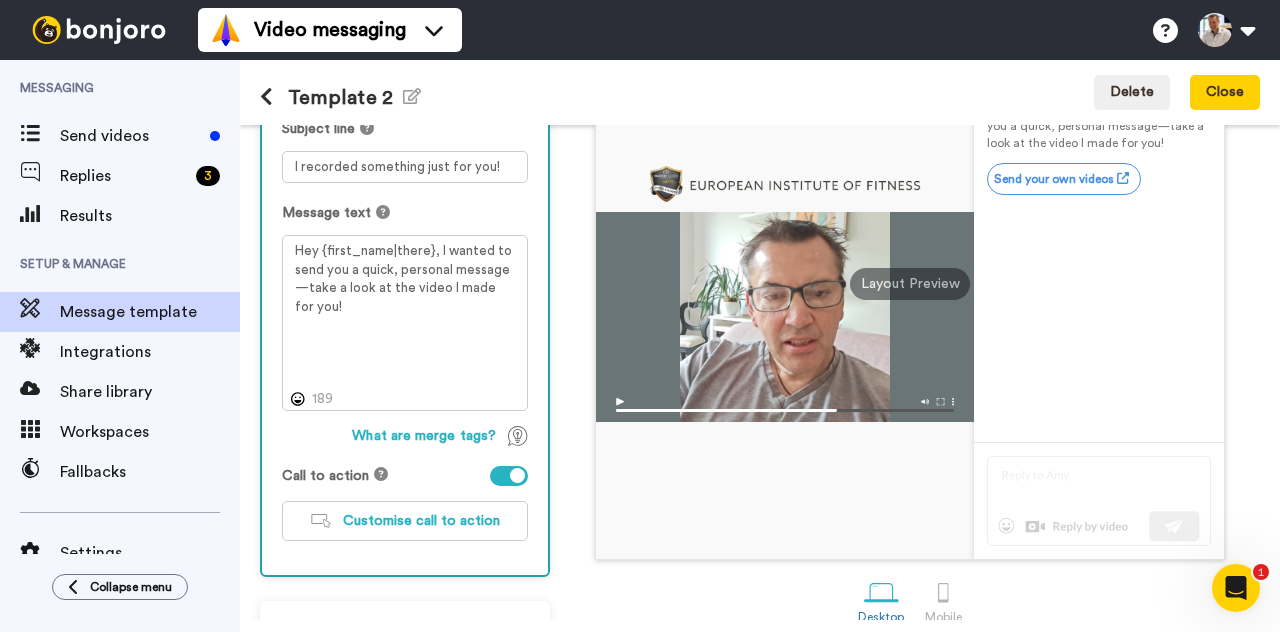 scroll, scrollTop: 0, scrollLeft: 0, axis: both 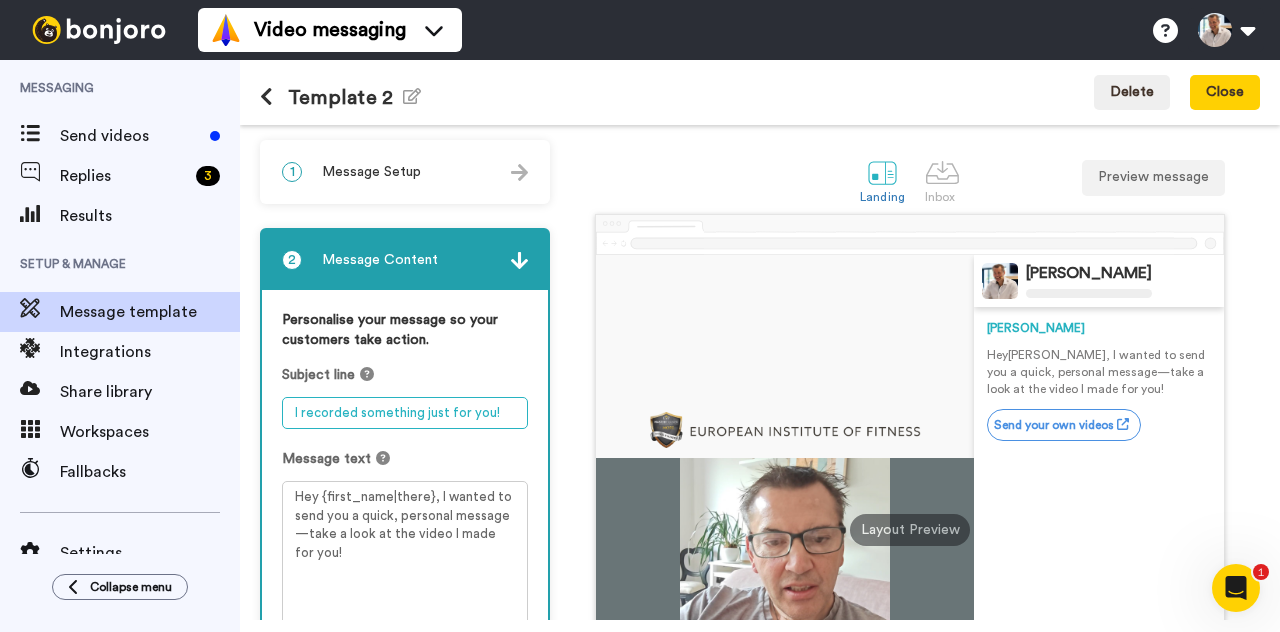 drag, startPoint x: 500, startPoint y: 415, endPoint x: 264, endPoint y: 423, distance: 236.13556 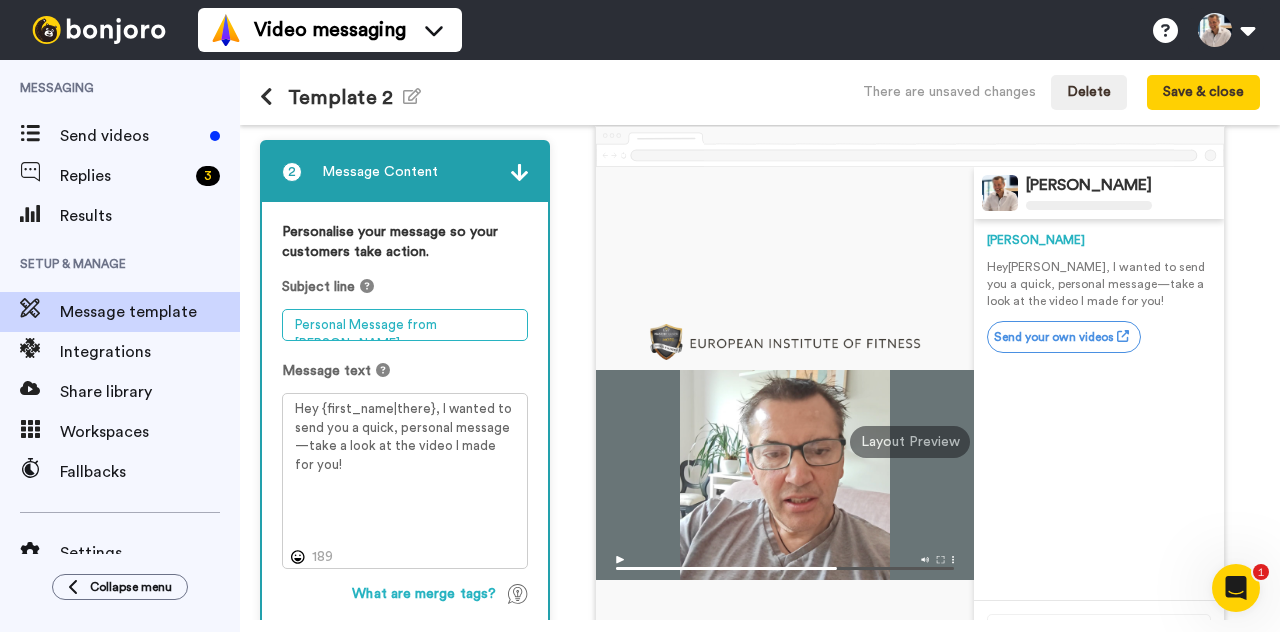 scroll, scrollTop: 95, scrollLeft: 0, axis: vertical 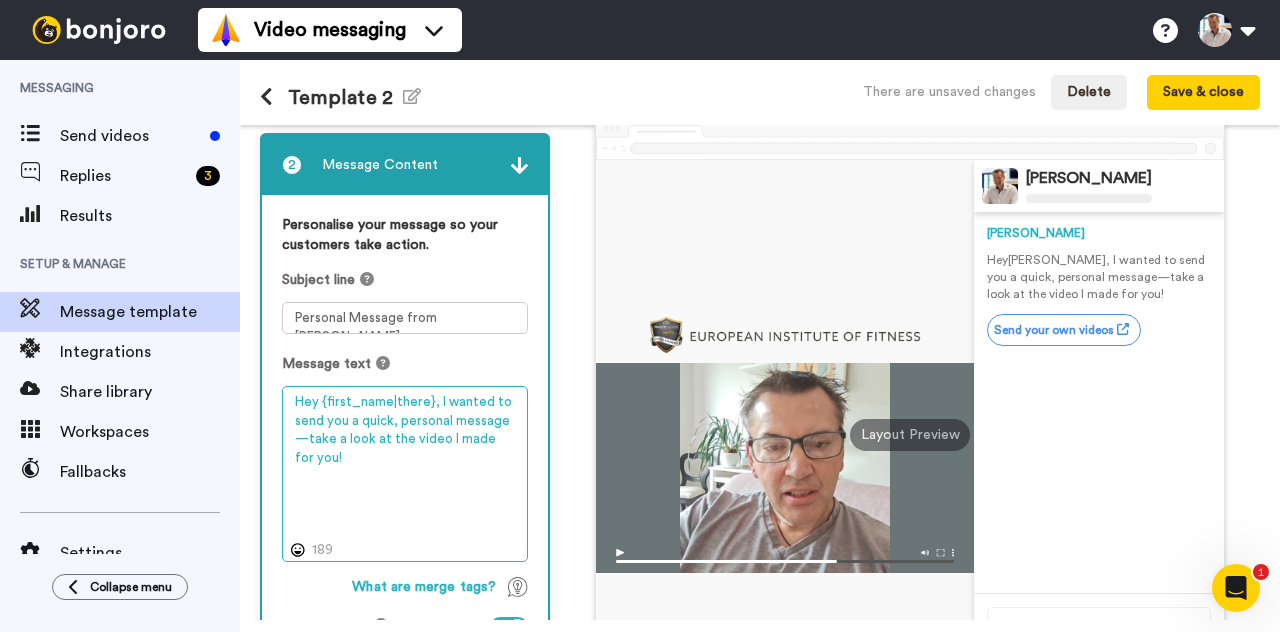 click on "Hey {first_name|there}, I wanted to send you a quick, personal message—take a look at the video I made for you!" at bounding box center (405, 473) 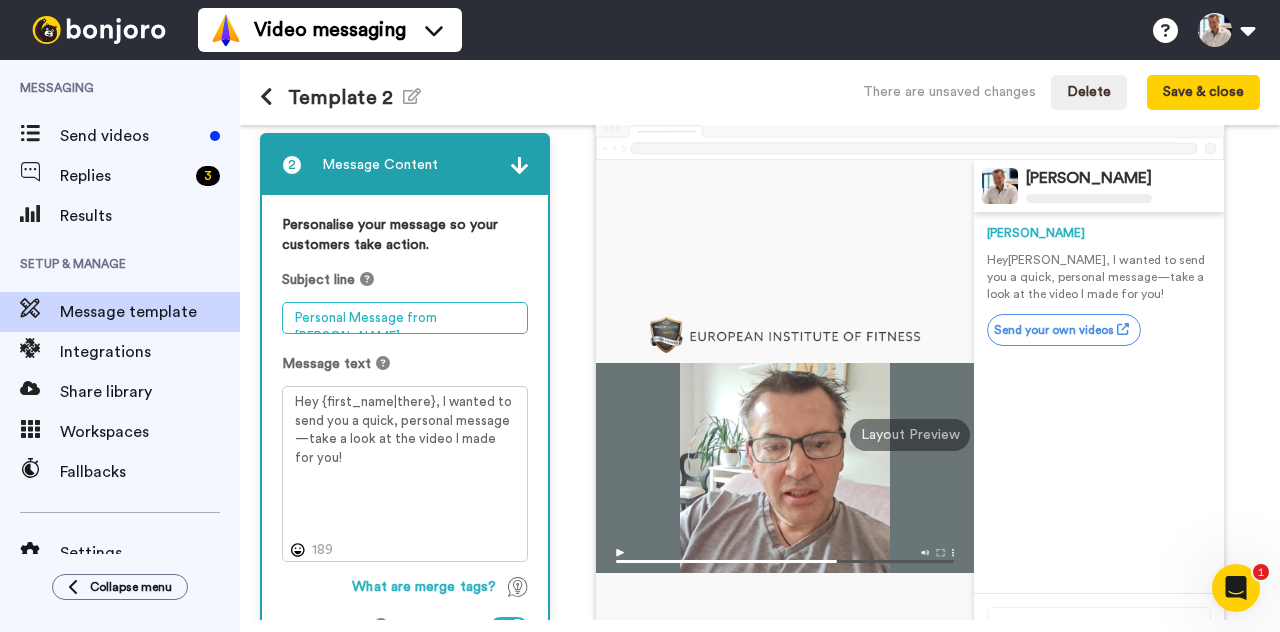 click on "Personal Message from Darren" at bounding box center [405, 318] 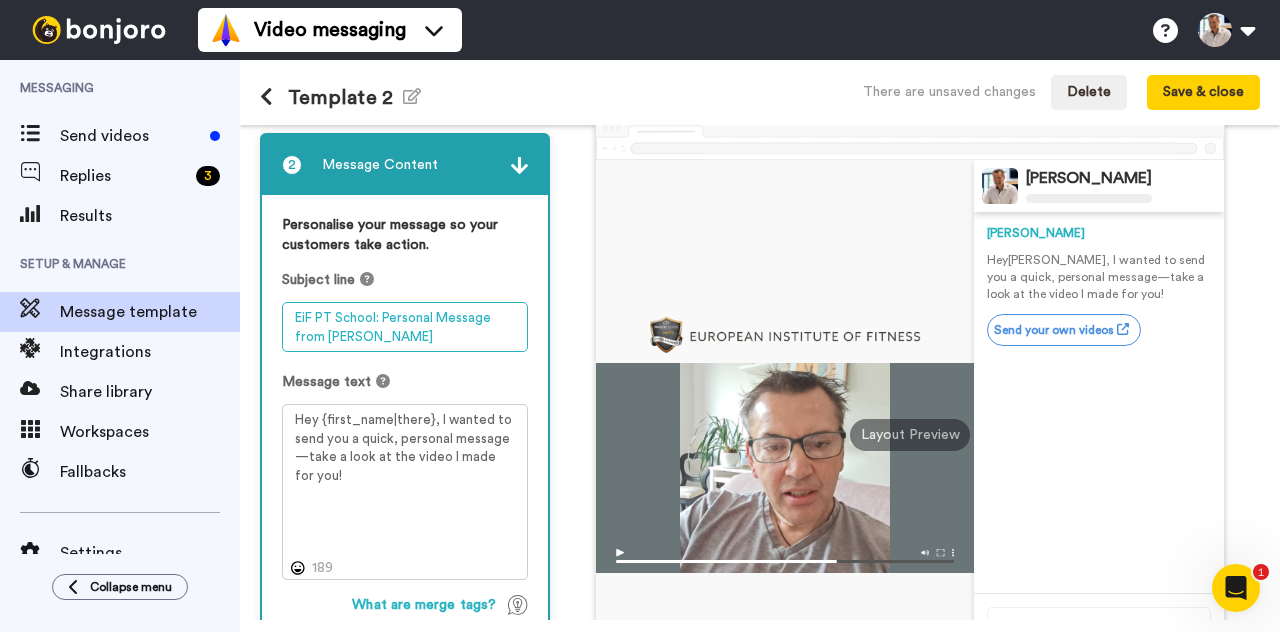 click on "EiF PT School: Personal Message from Darren" at bounding box center [405, 327] 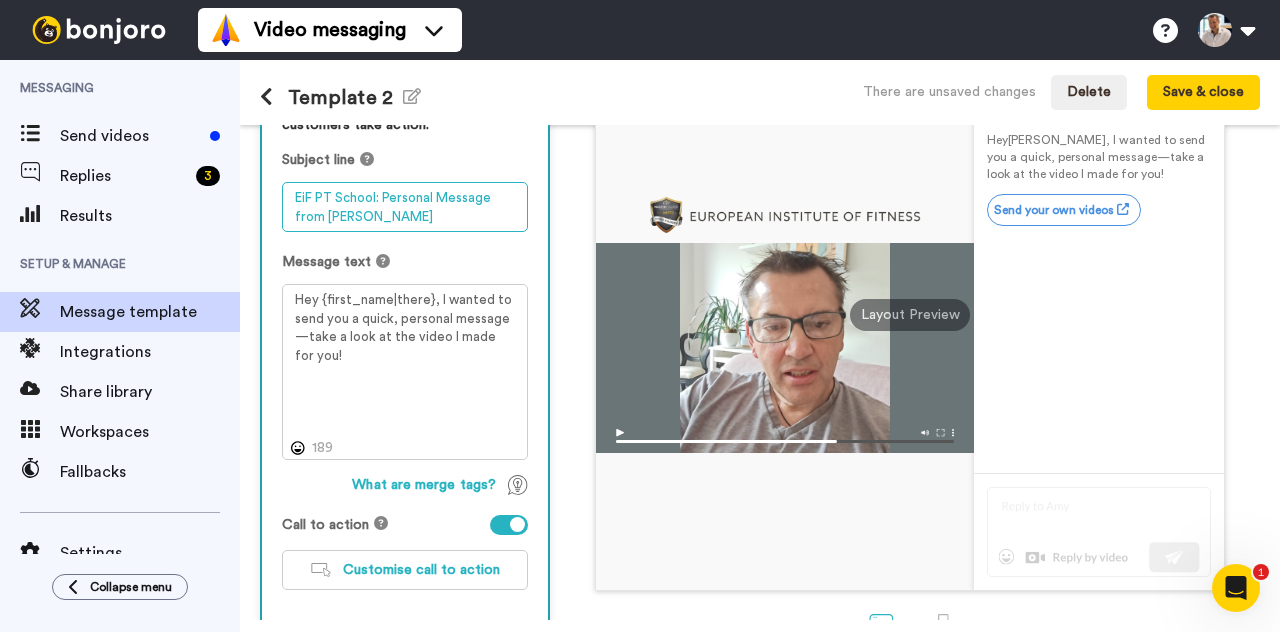 scroll, scrollTop: 217, scrollLeft: 0, axis: vertical 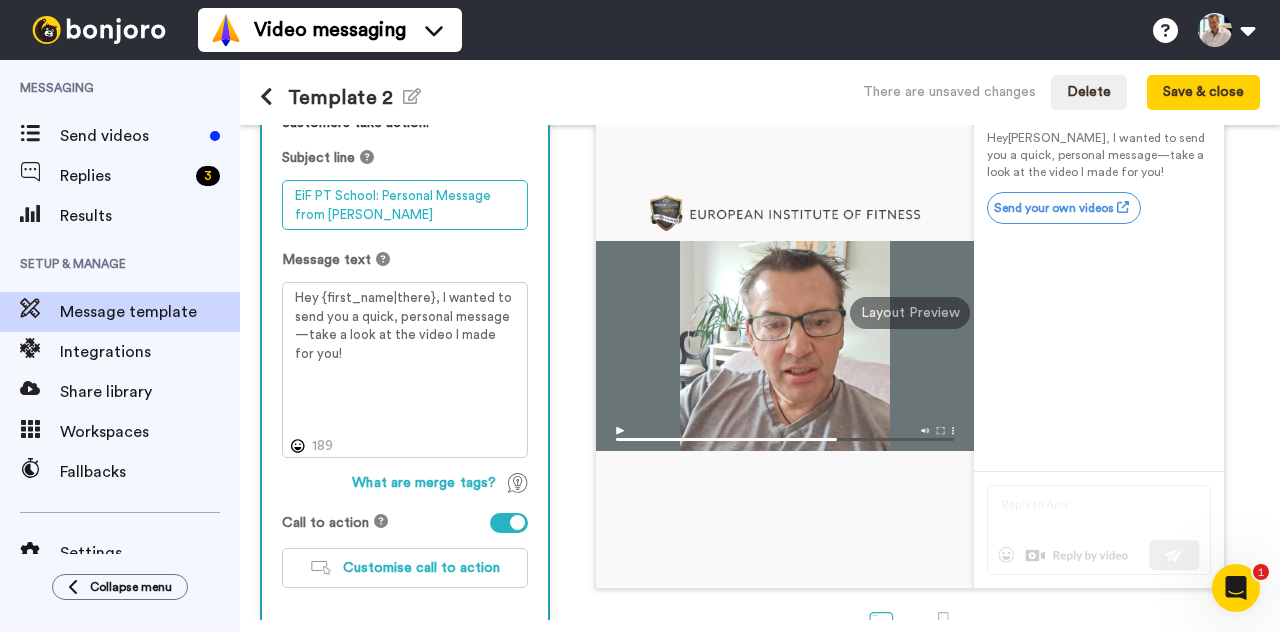 type on "EiF PT School: Personal Message from Darren" 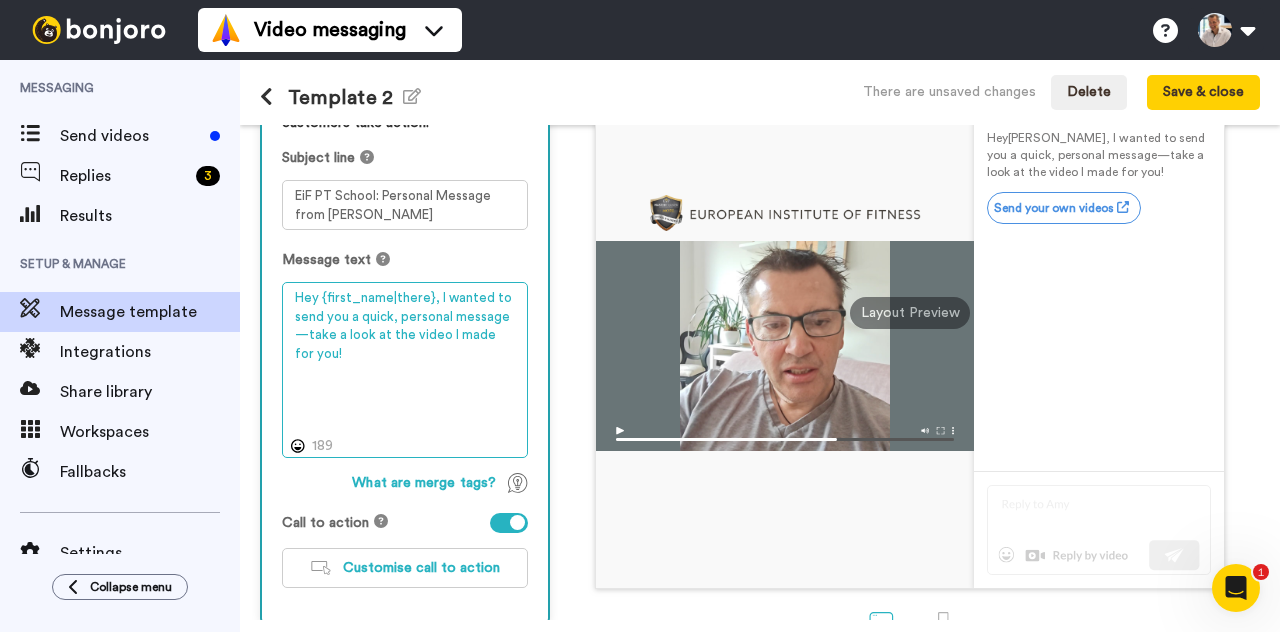 drag, startPoint x: 492, startPoint y: 332, endPoint x: 420, endPoint y: 331, distance: 72.00694 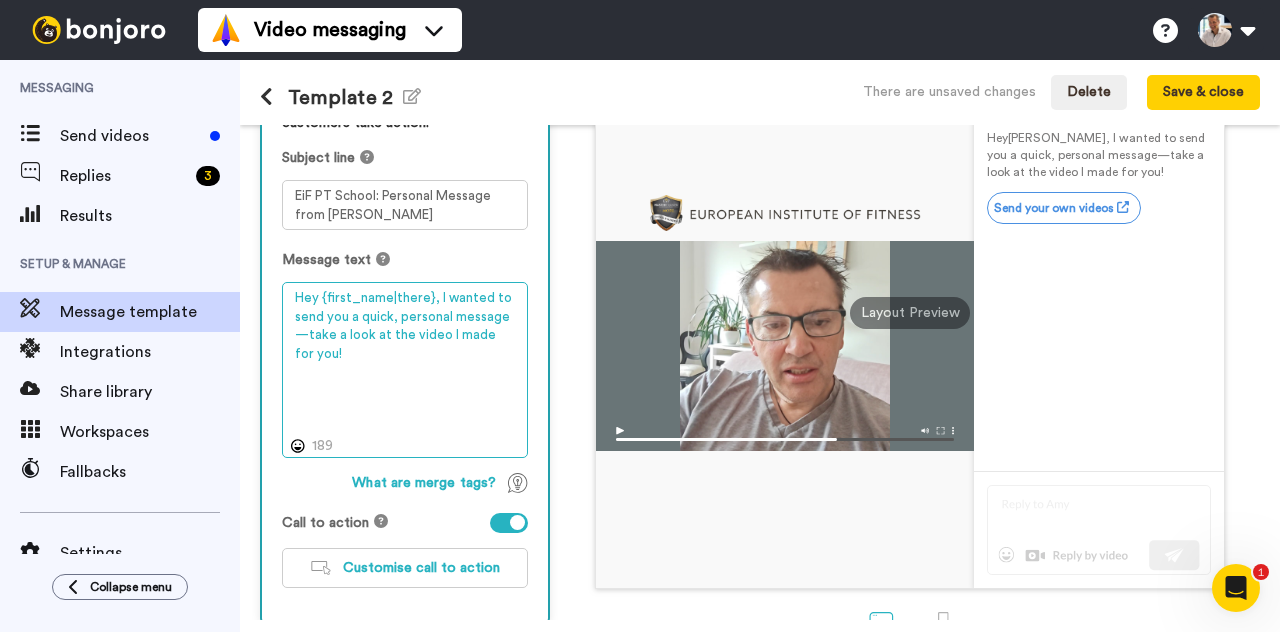 click on "Hey {first_name|there}, I wanted to send you a quick, personal message—take a look at the video I made for you!" at bounding box center [405, 369] 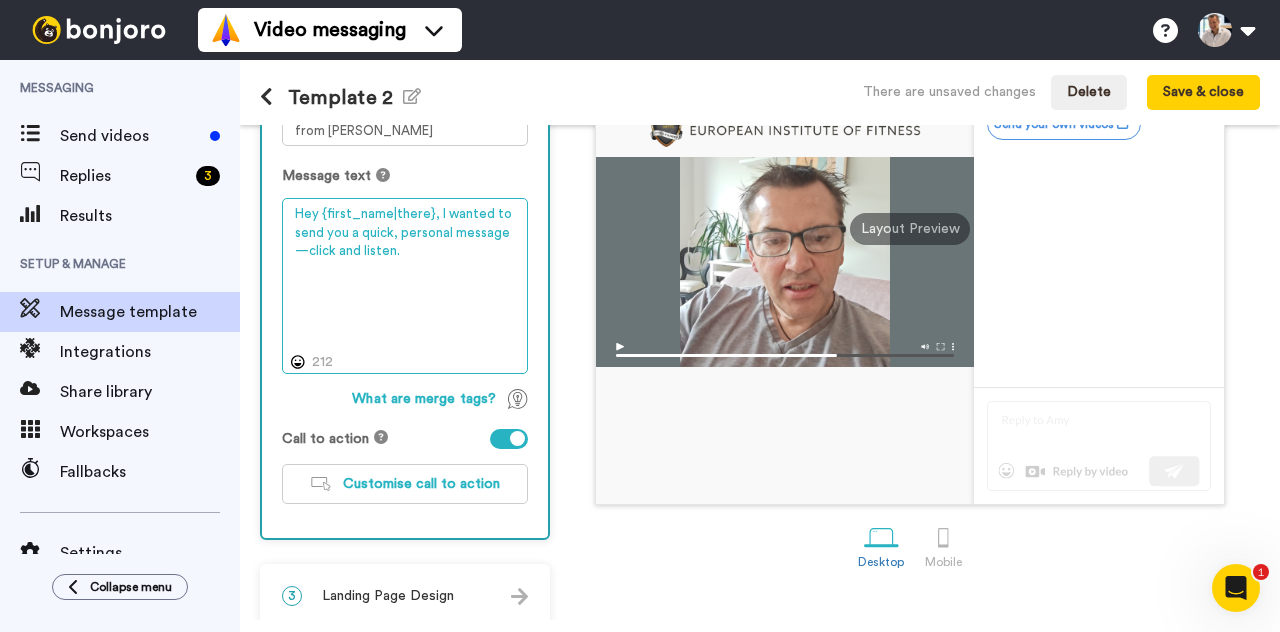 scroll, scrollTop: 324, scrollLeft: 0, axis: vertical 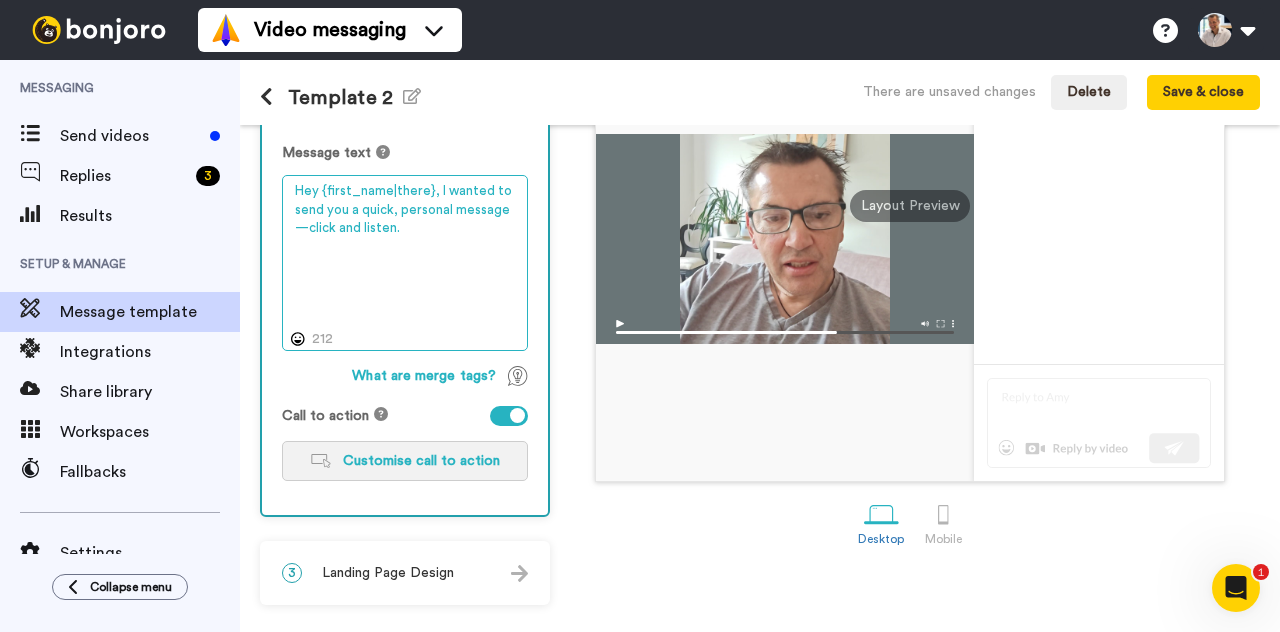 type on "Hey {first_name|there}, I wanted to send you a quick, personal message—click and listen." 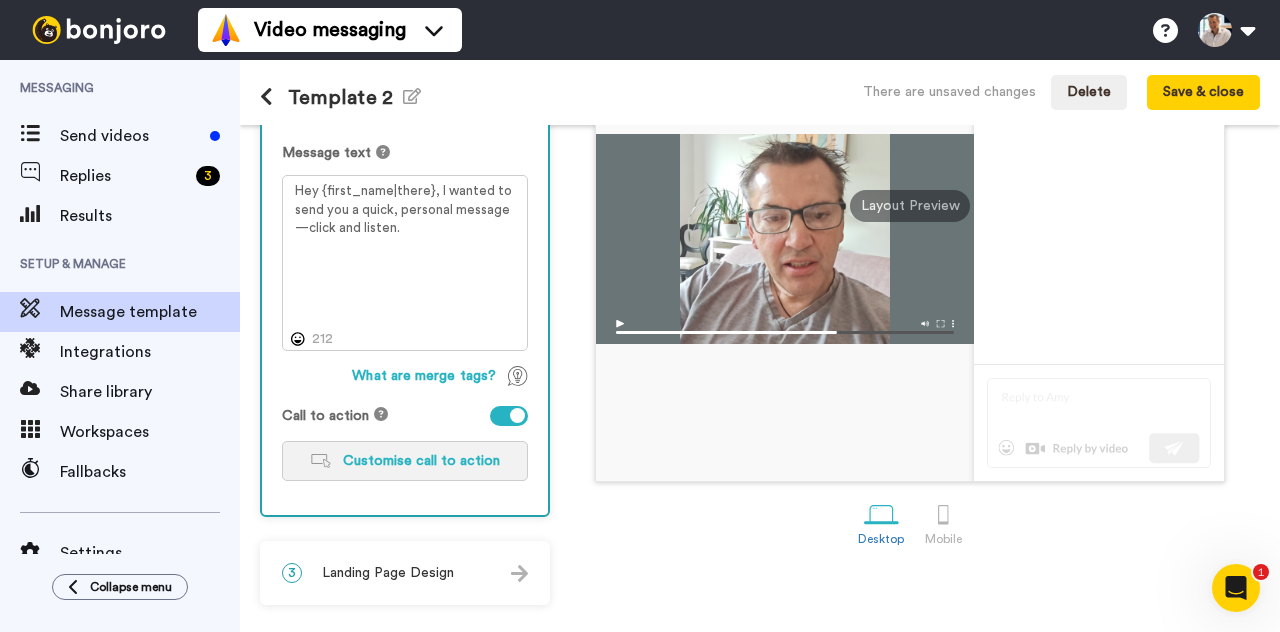 click on "Customise call to action" at bounding box center [421, 461] 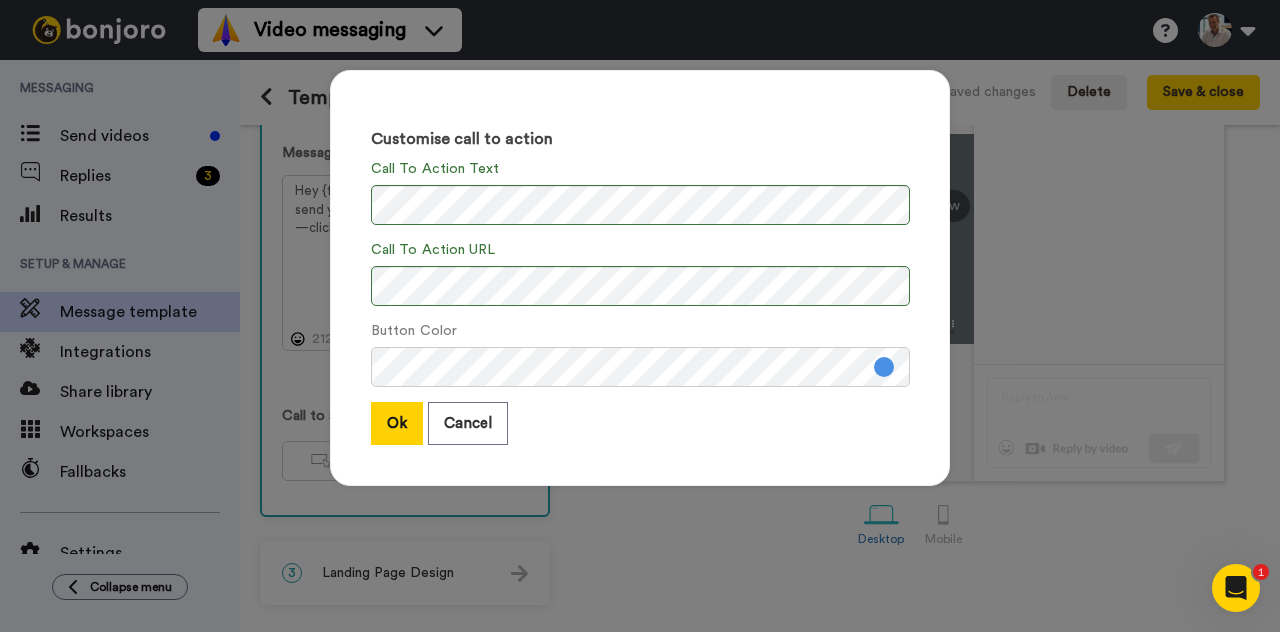 click at bounding box center (884, 367) 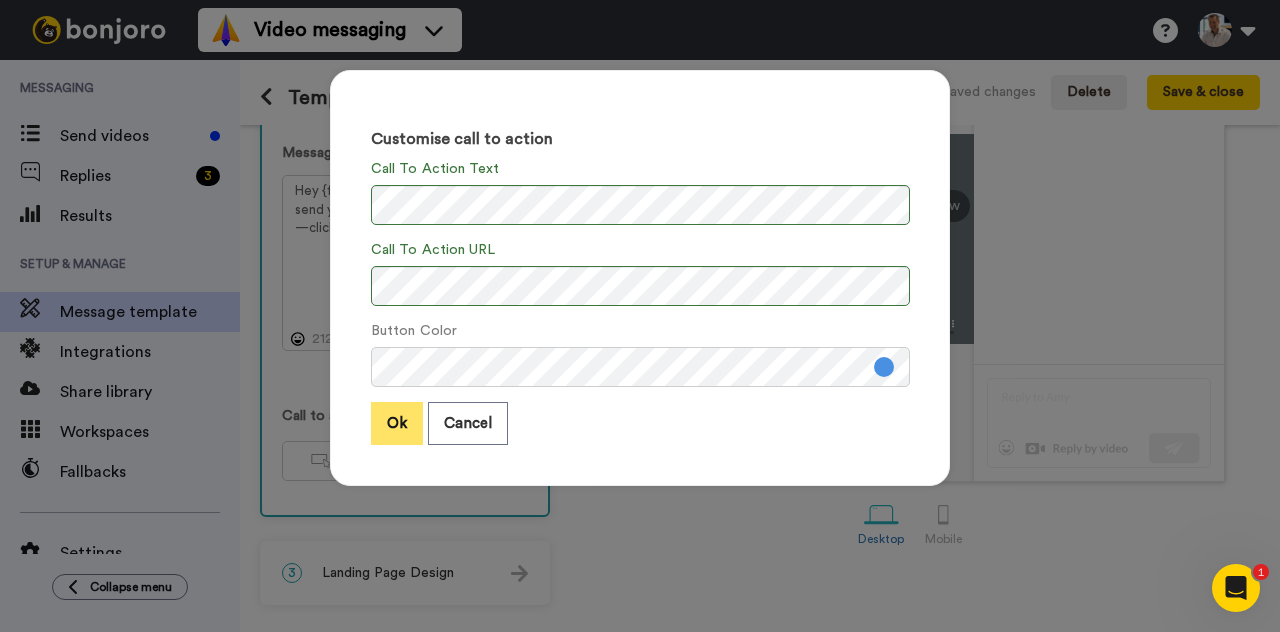 click on "Ok" at bounding box center (397, 423) 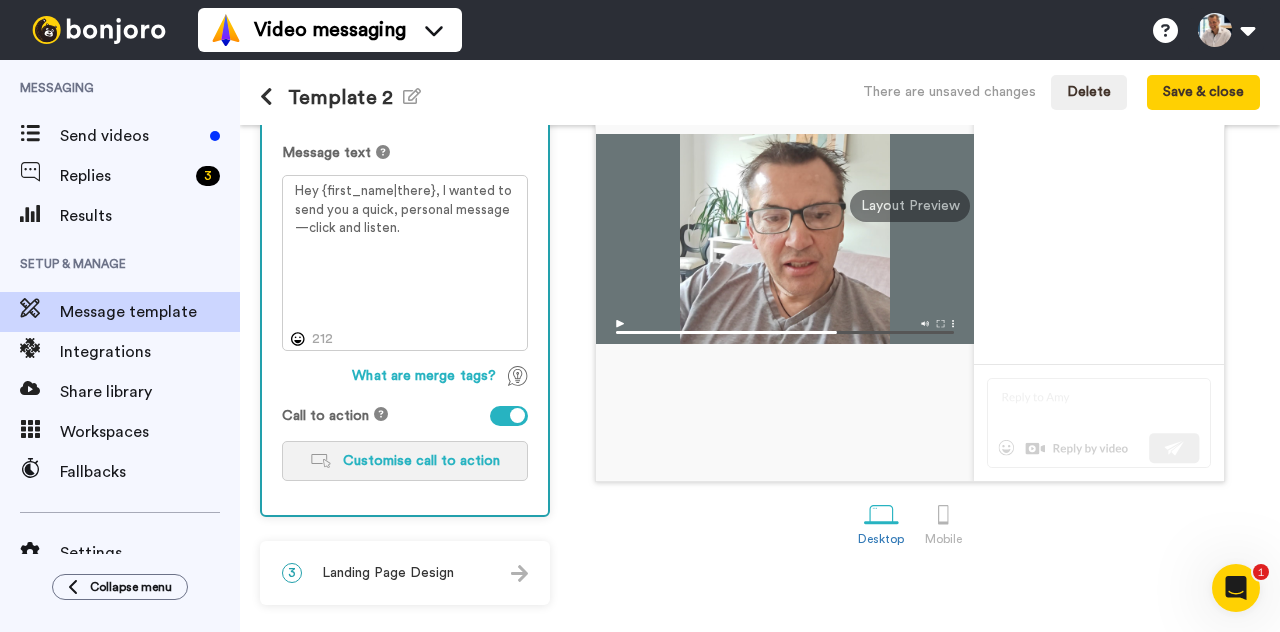 click on "Customise call to action" at bounding box center (421, 461) 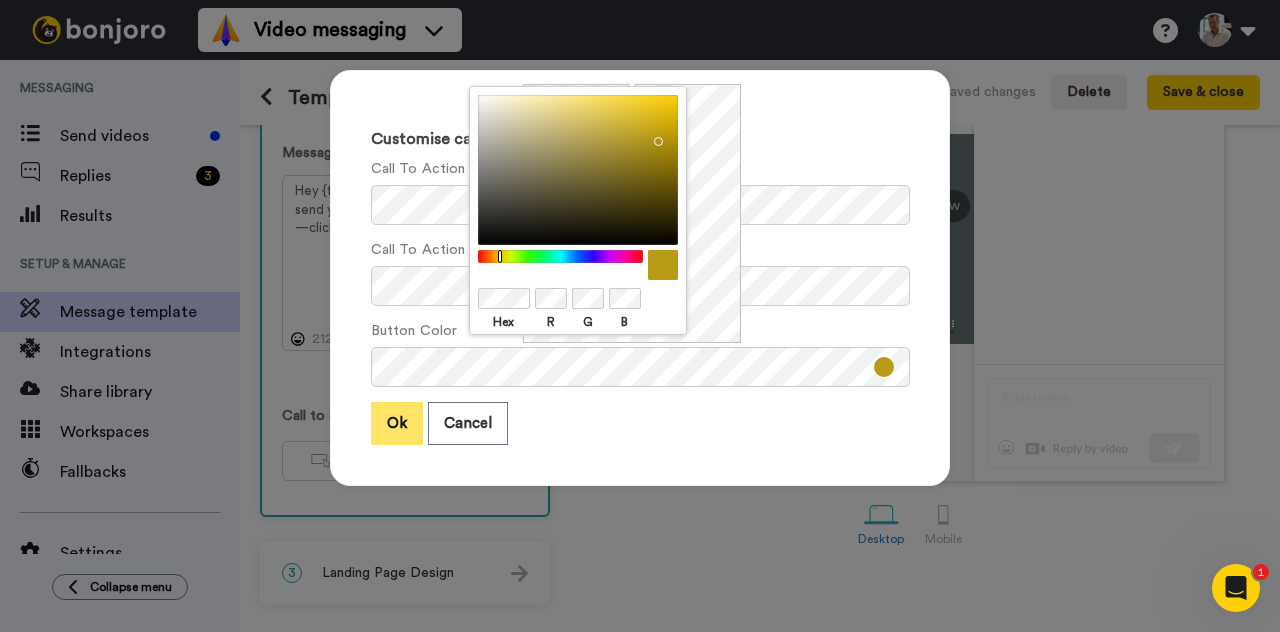 click on "Ok" at bounding box center (397, 423) 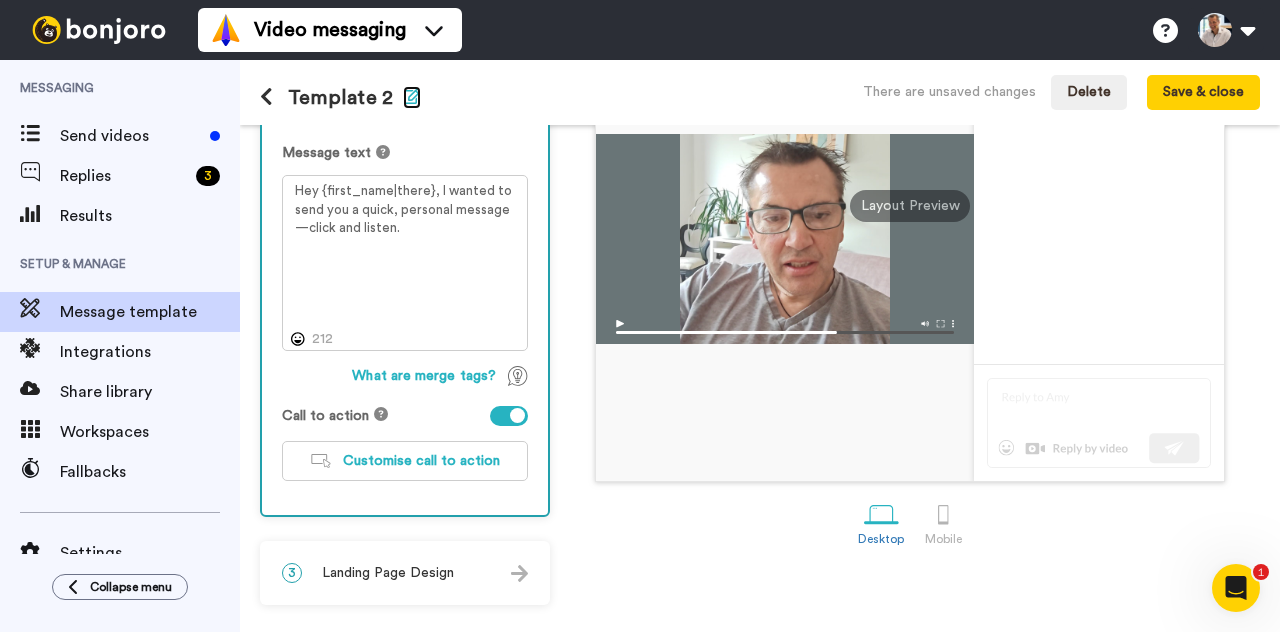 click at bounding box center [412, 96] 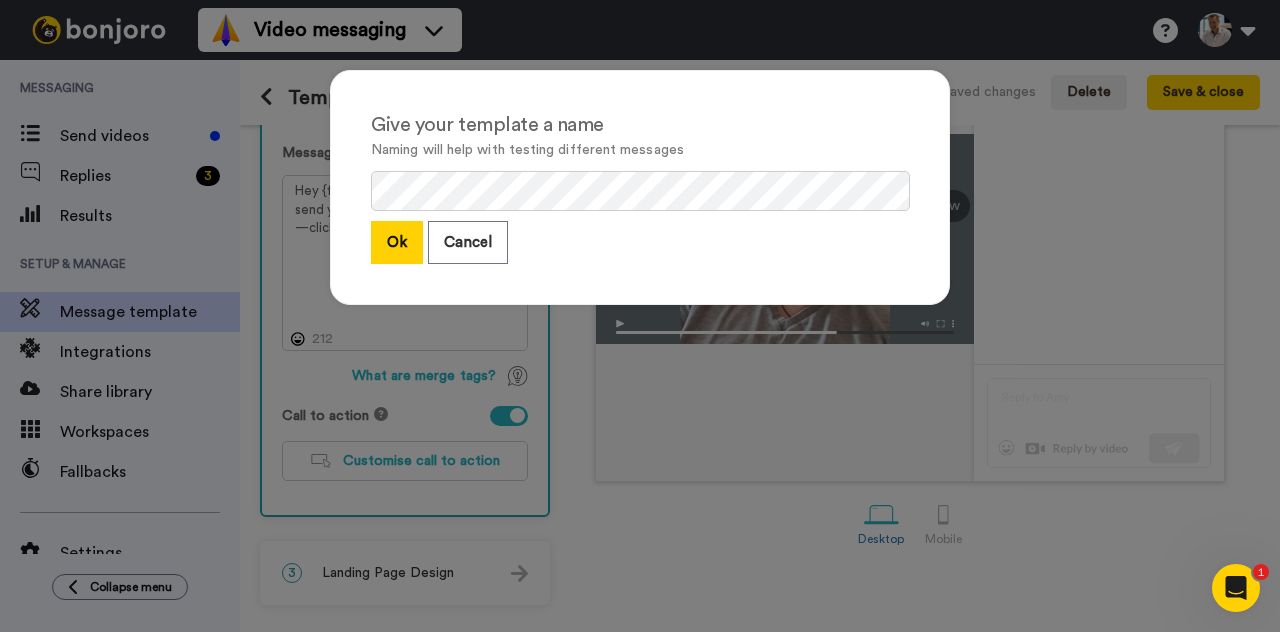 click on "Ok" at bounding box center [397, 242] 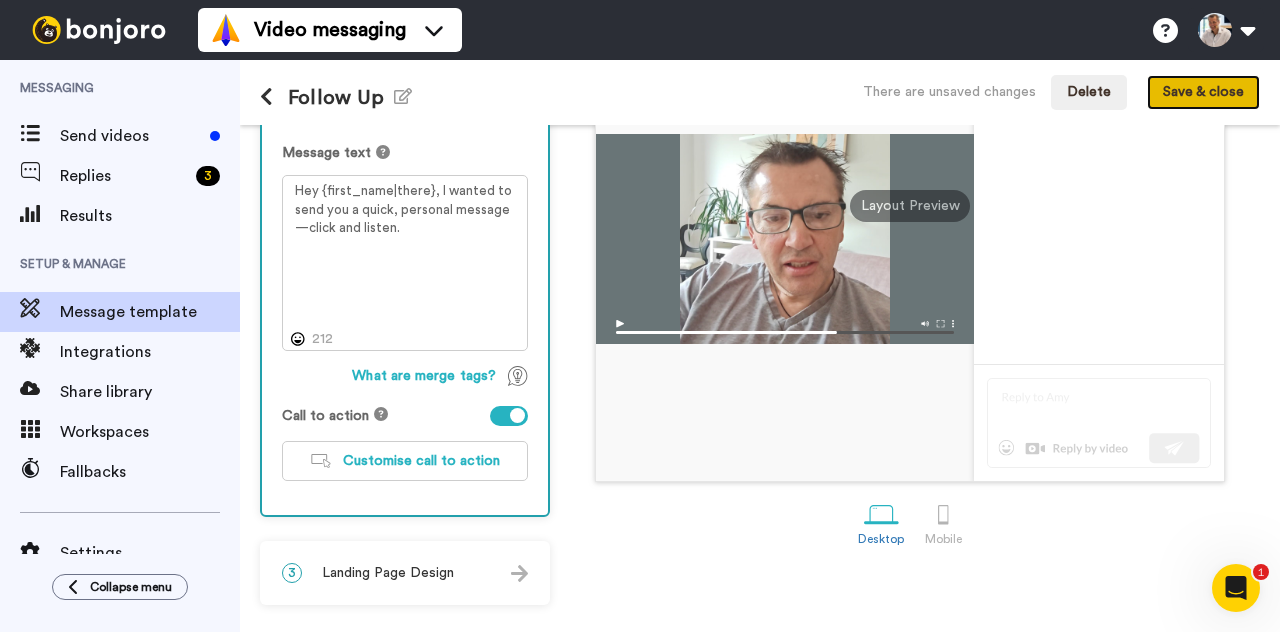 click on "Save & close" at bounding box center [1203, 93] 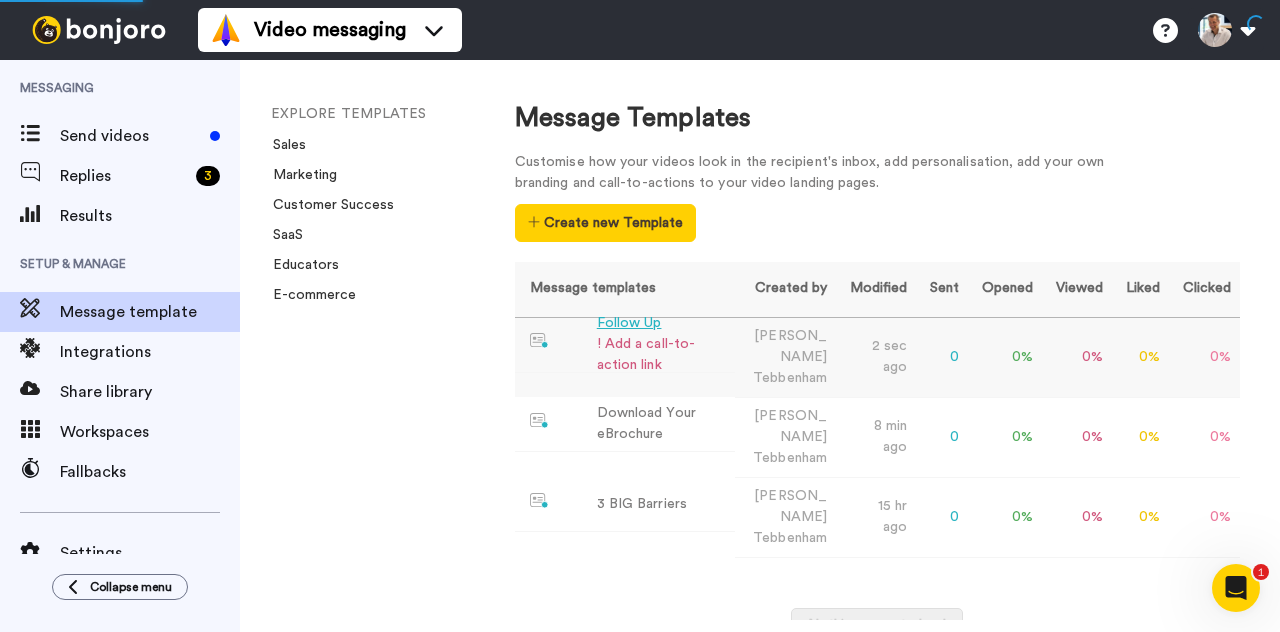 click on "! Add a call-to-action link" at bounding box center [662, 355] 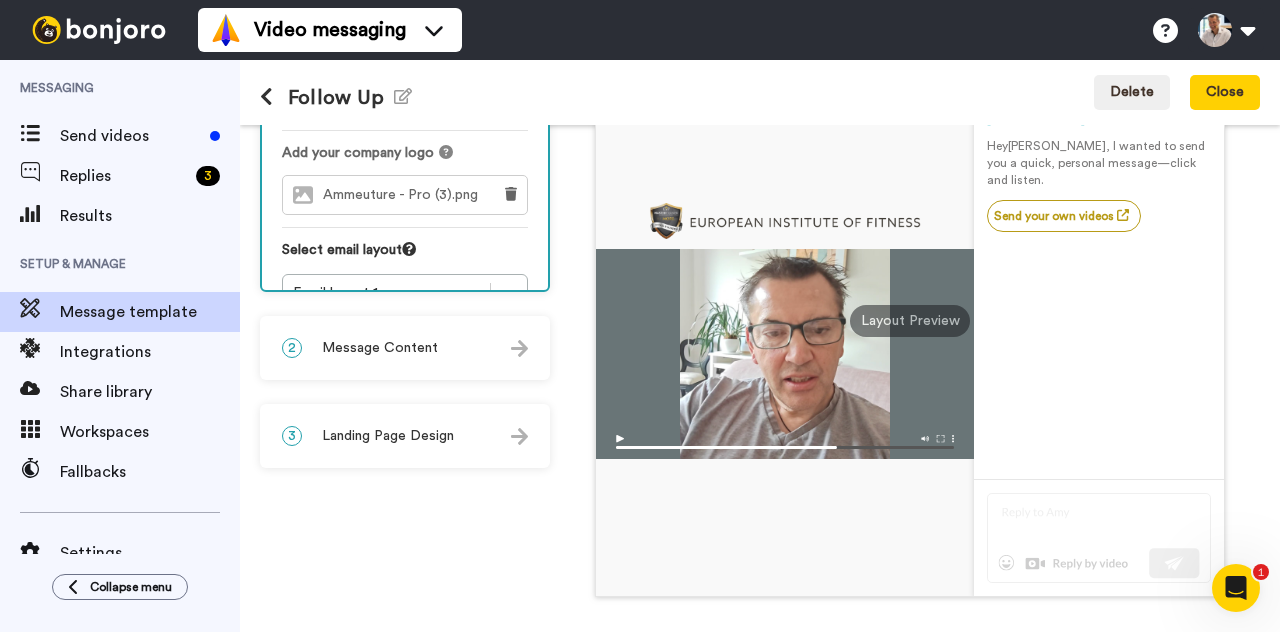 scroll, scrollTop: 210, scrollLeft: 0, axis: vertical 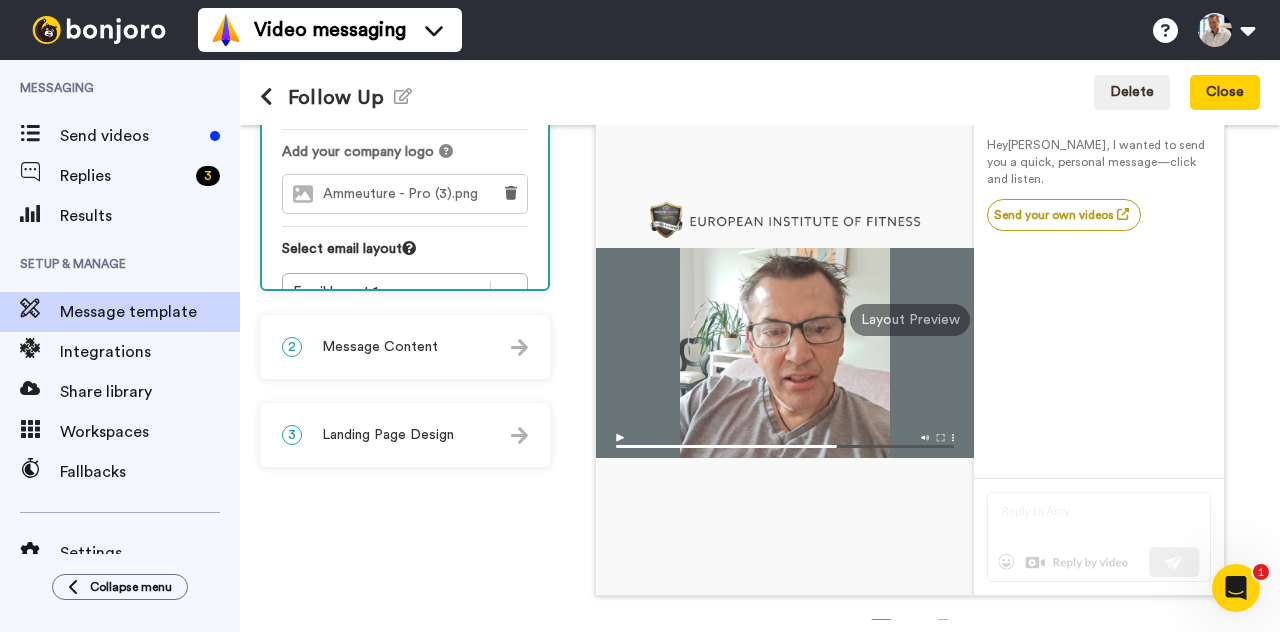 click on "Message Content" at bounding box center (380, 347) 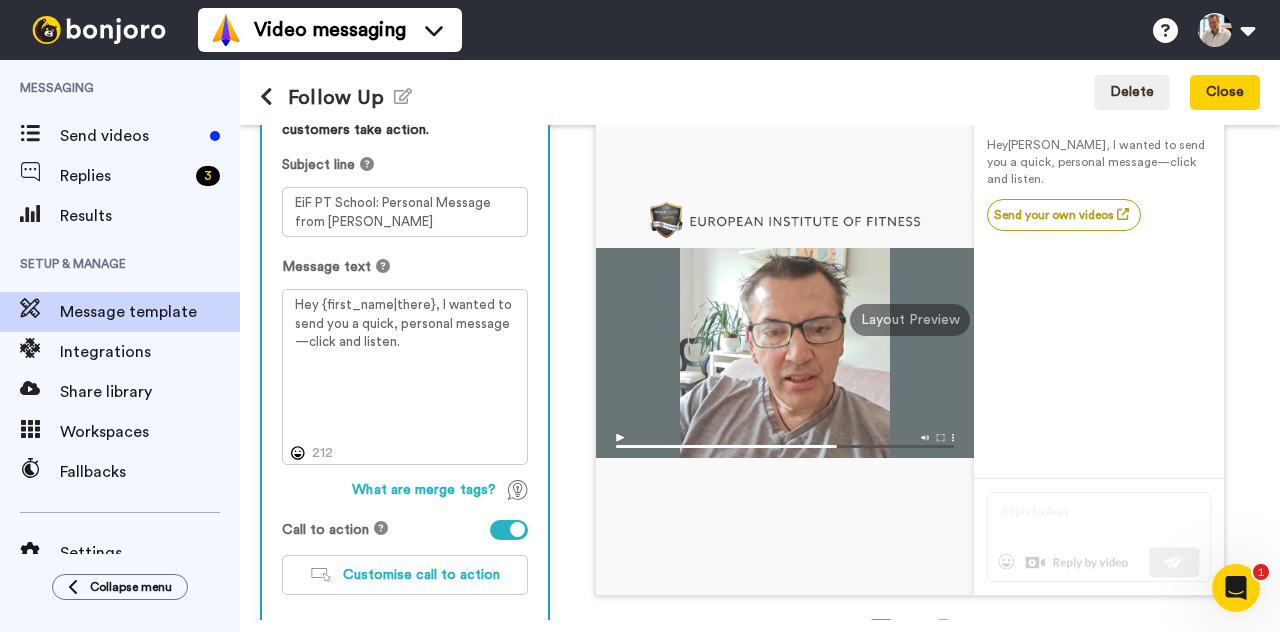 scroll, scrollTop: 324, scrollLeft: 0, axis: vertical 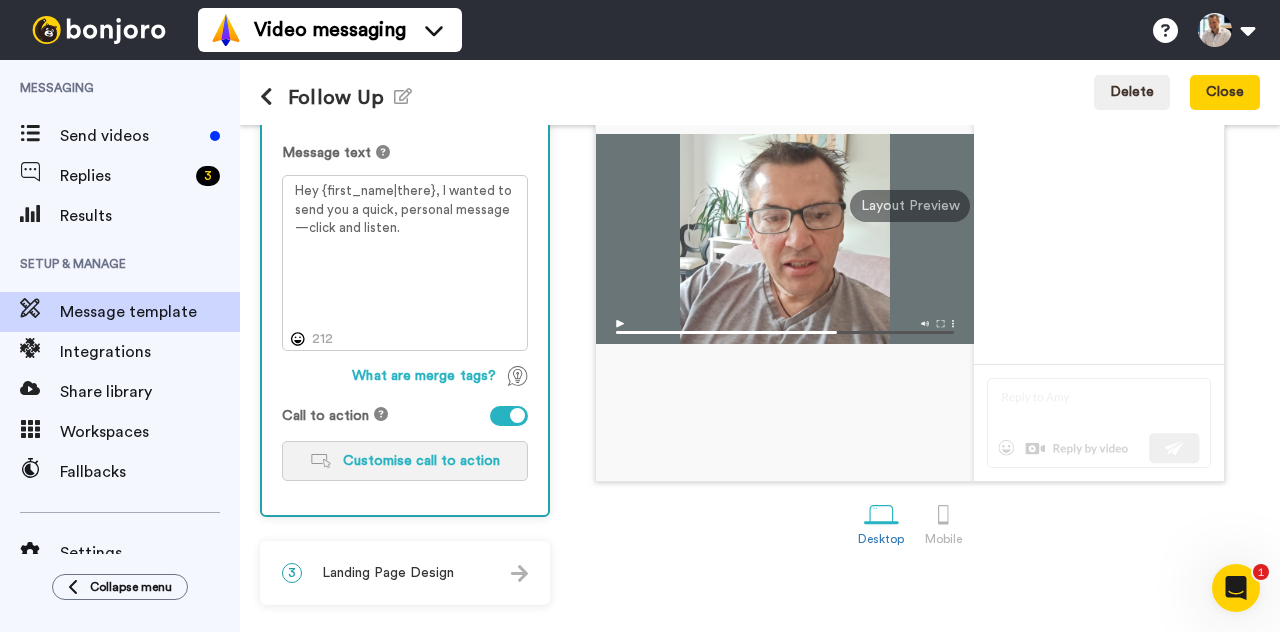 click on "Customise call to action" at bounding box center [405, 461] 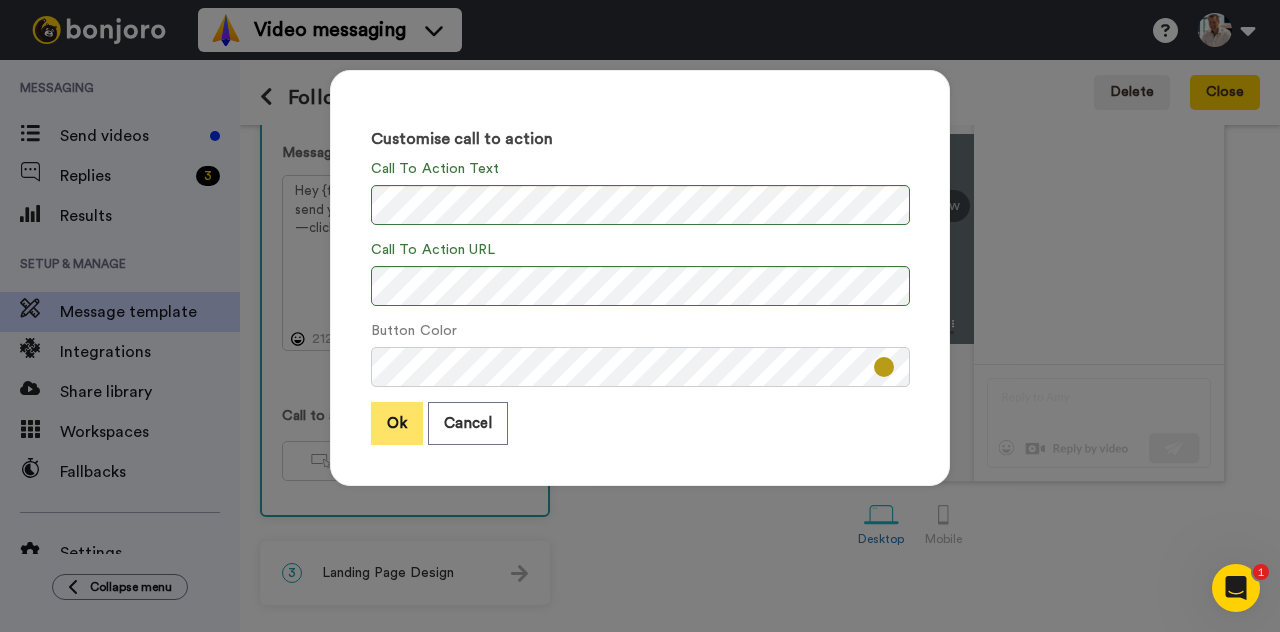 click on "Ok" at bounding box center [397, 423] 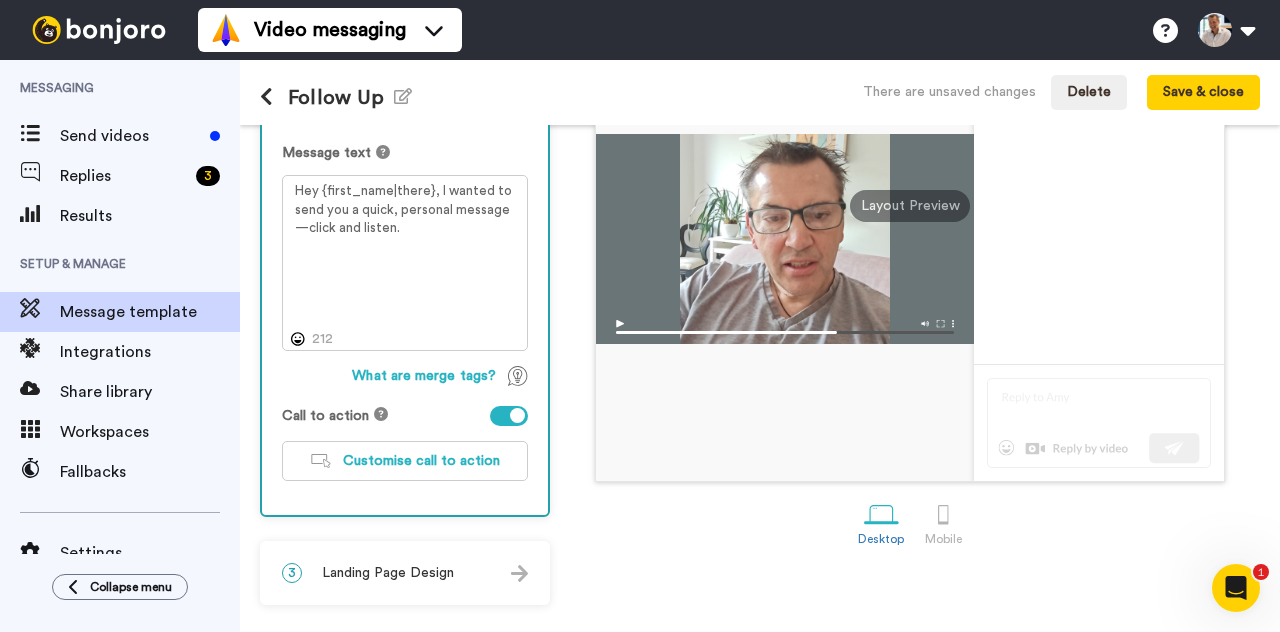 click on "Follow Up   Edit name   There are unsaved changes Delete Save & close" at bounding box center [760, 92] 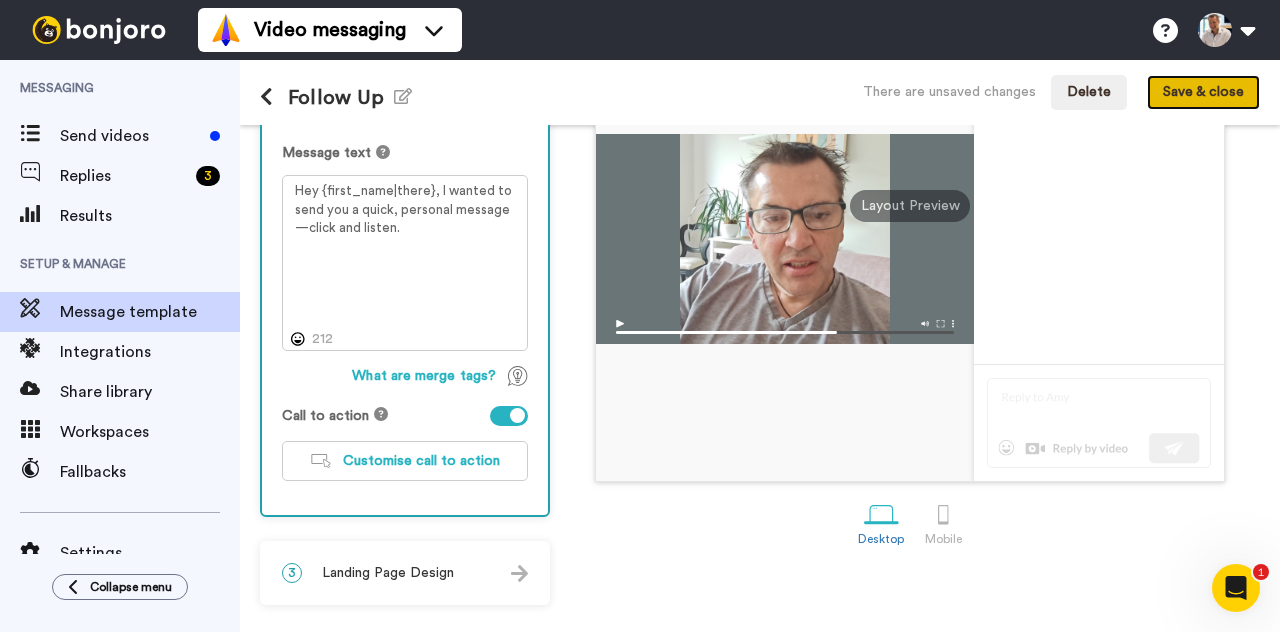 click on "Save & close" at bounding box center (1203, 93) 